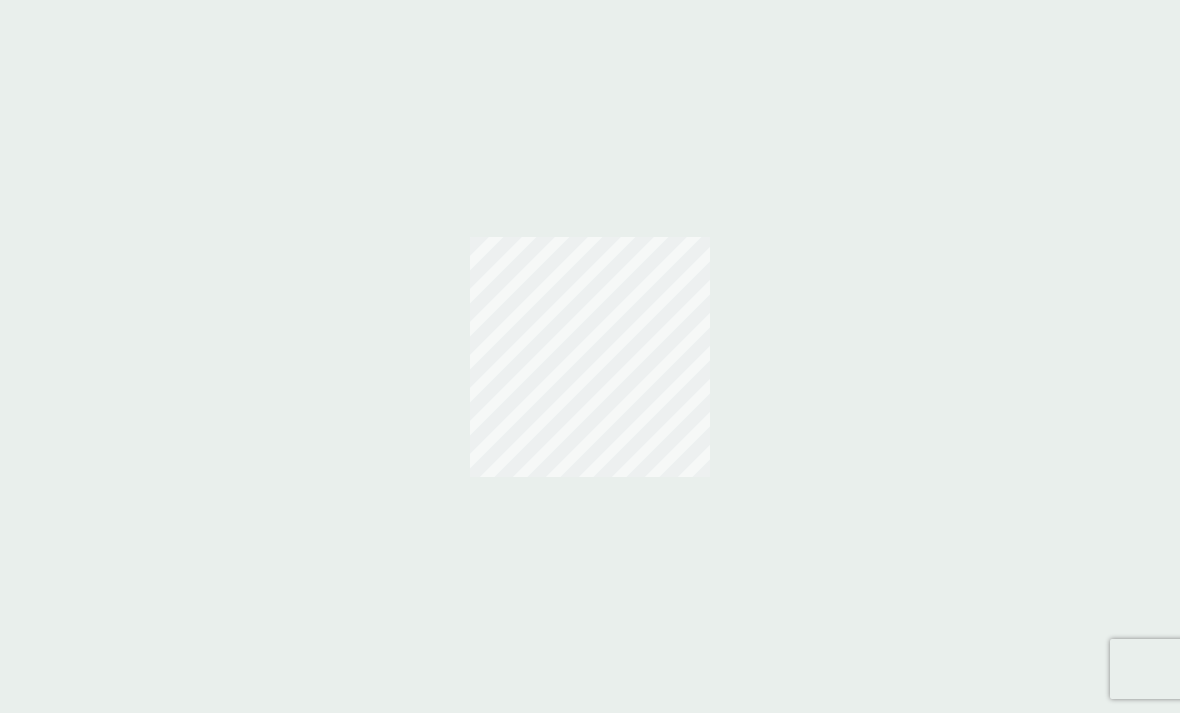 scroll, scrollTop: 0, scrollLeft: 0, axis: both 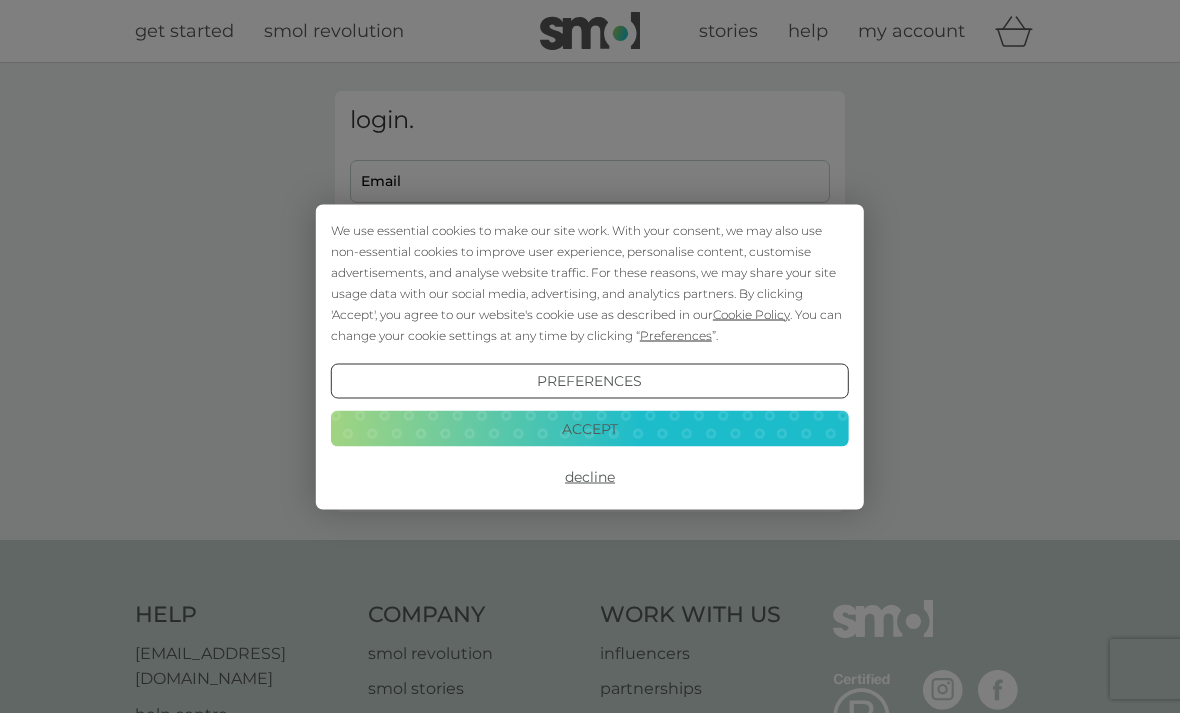 click on "Accept" at bounding box center (590, 429) 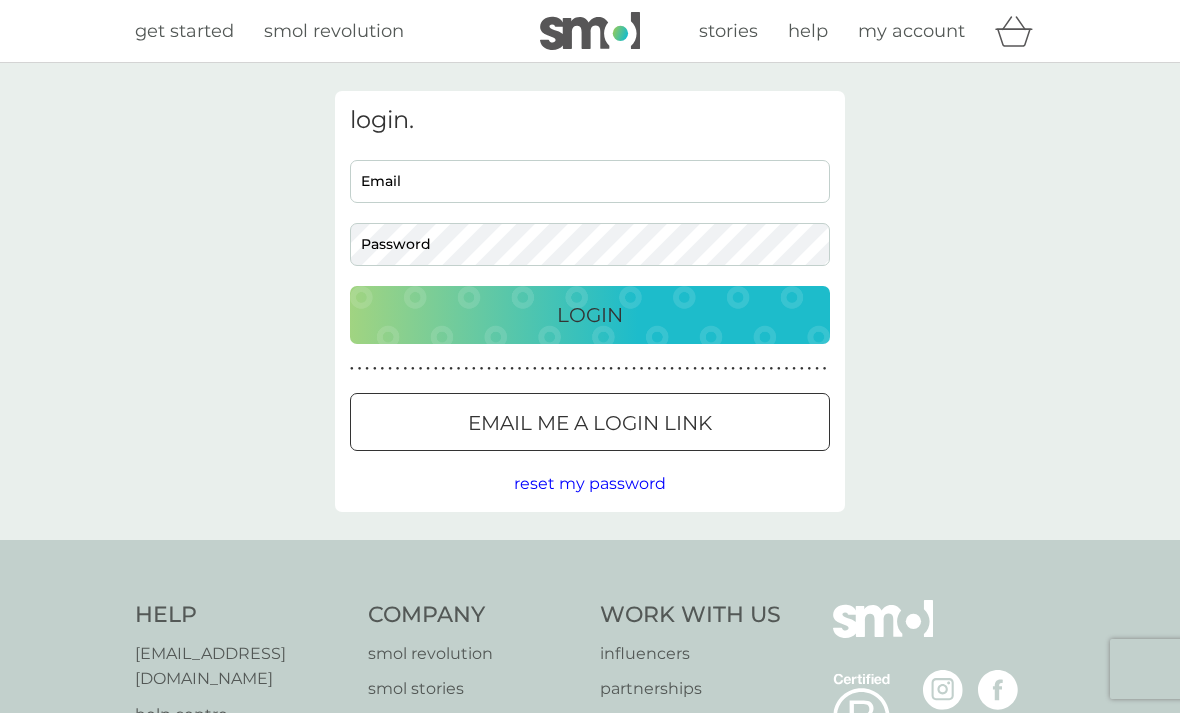scroll, scrollTop: 0, scrollLeft: 0, axis: both 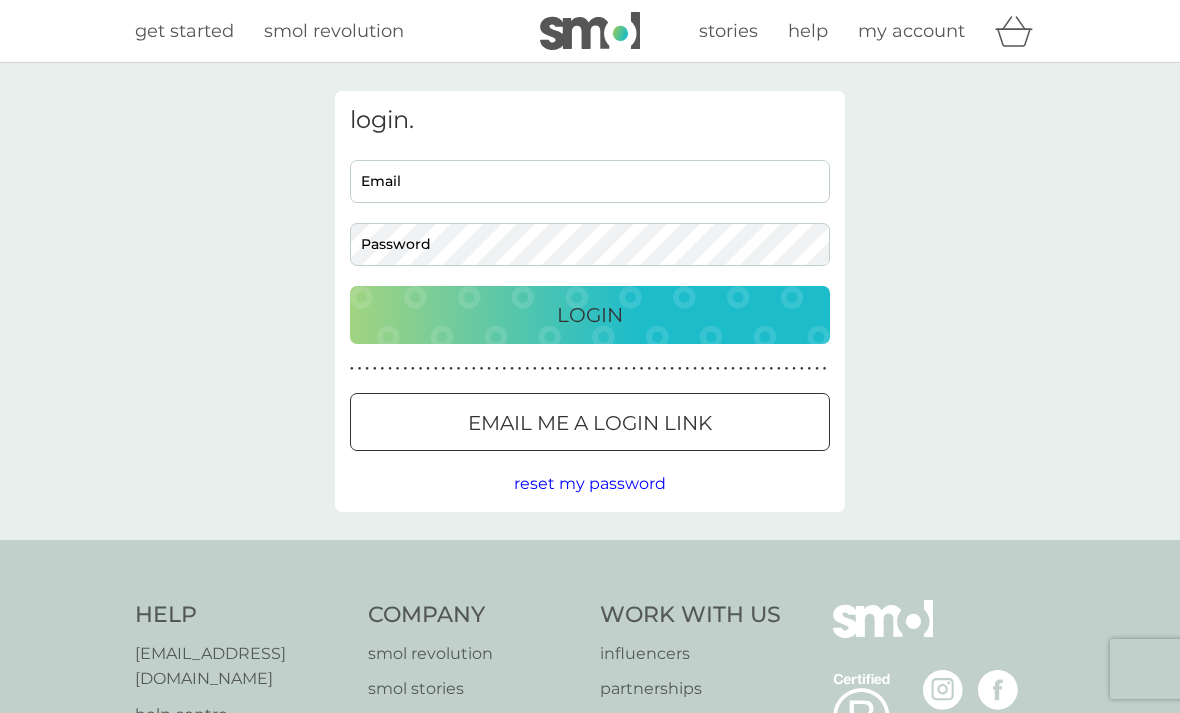 click on "Email" at bounding box center (590, 181) 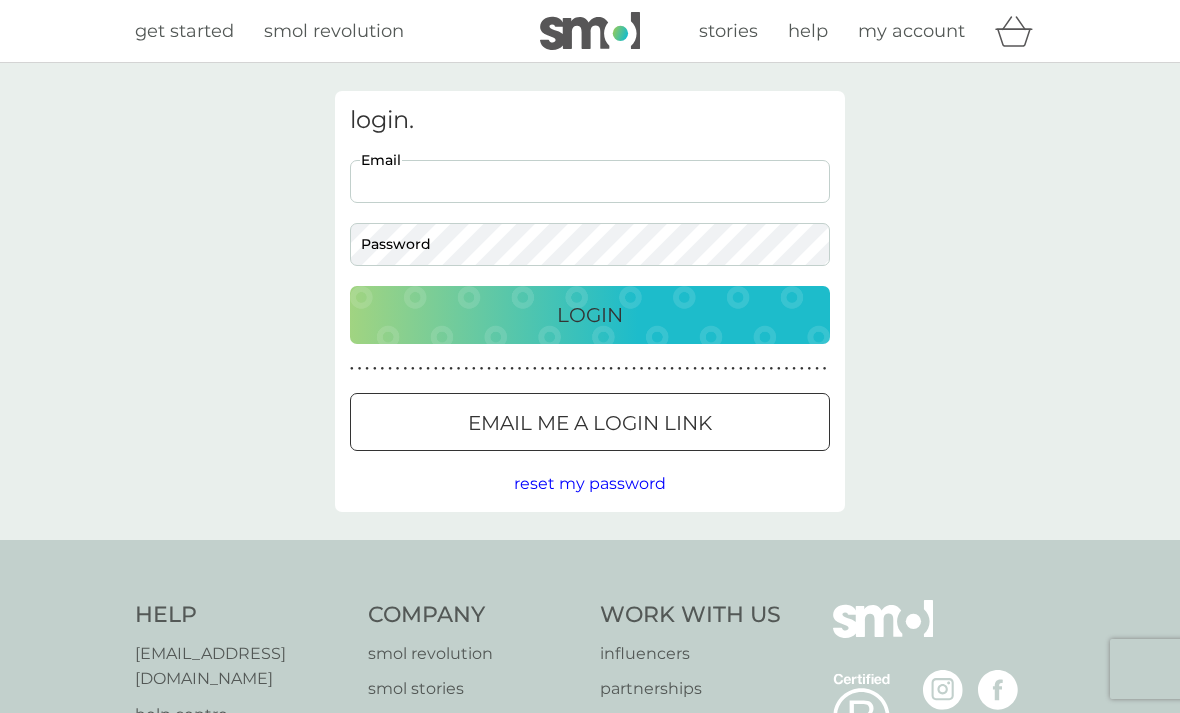 type on "[PERSON_NAME][EMAIL_ADDRESS][PERSON_NAME][DOMAIN_NAME]" 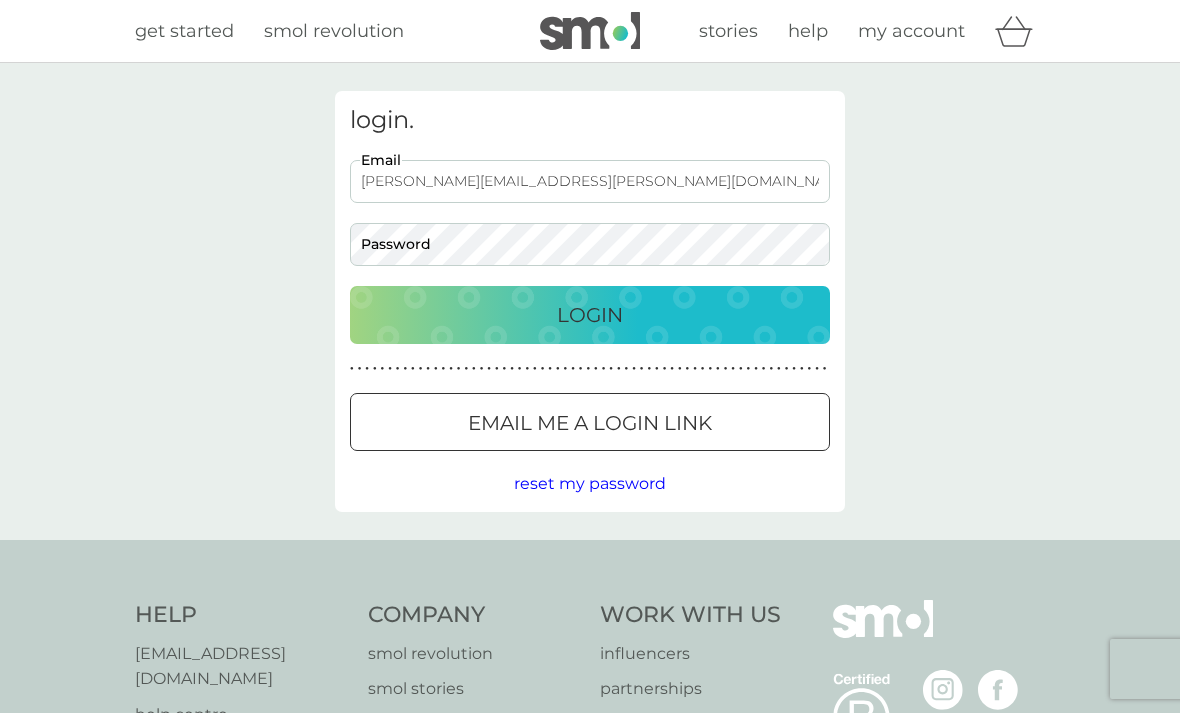 click on "Login" at bounding box center [590, 315] 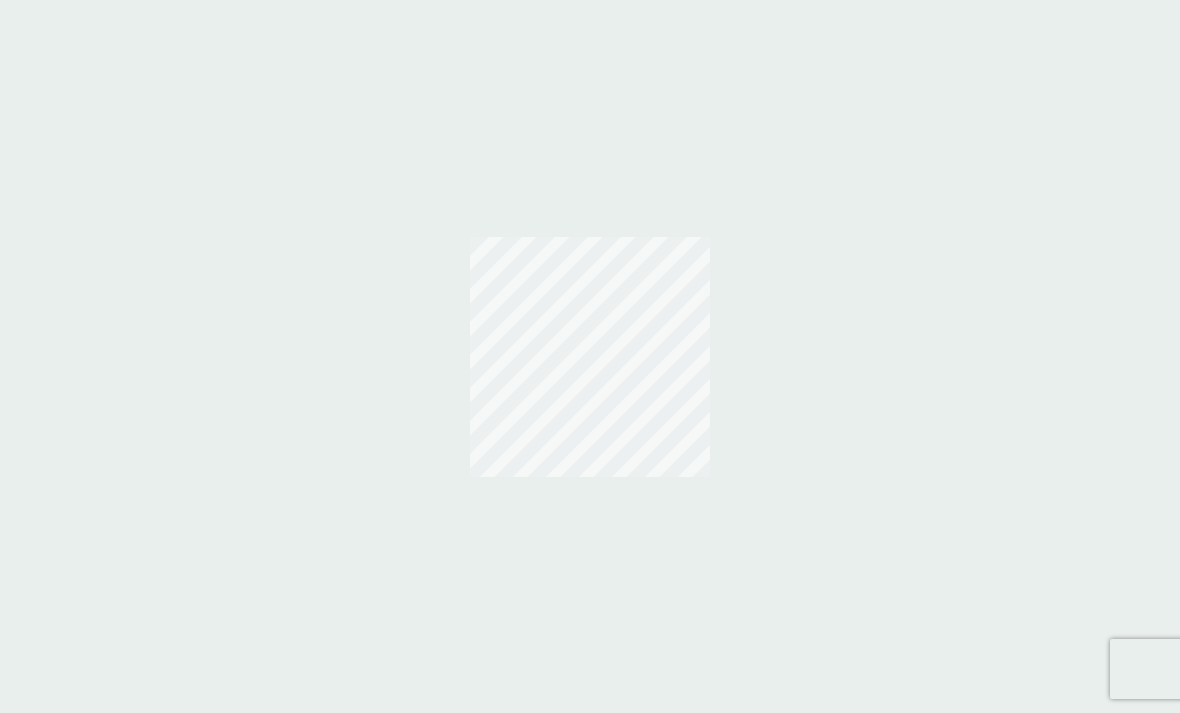 scroll, scrollTop: 0, scrollLeft: 0, axis: both 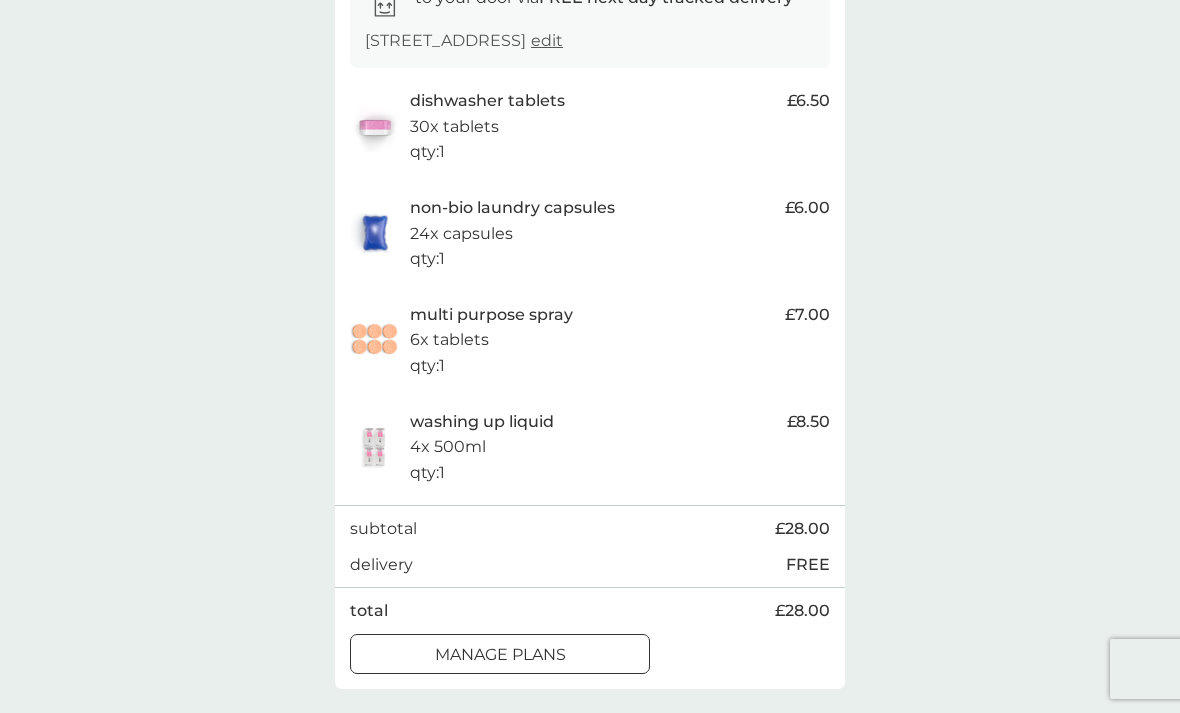 click on "manage plans" at bounding box center (500, 655) 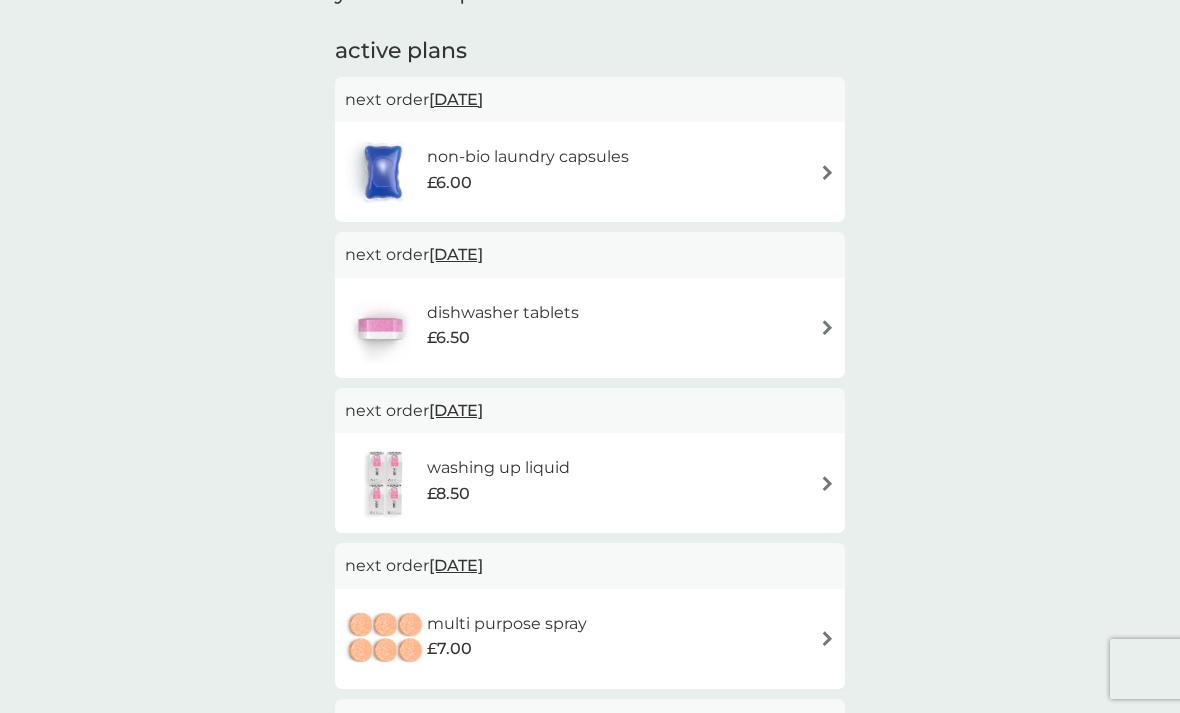 scroll, scrollTop: 113, scrollLeft: 0, axis: vertical 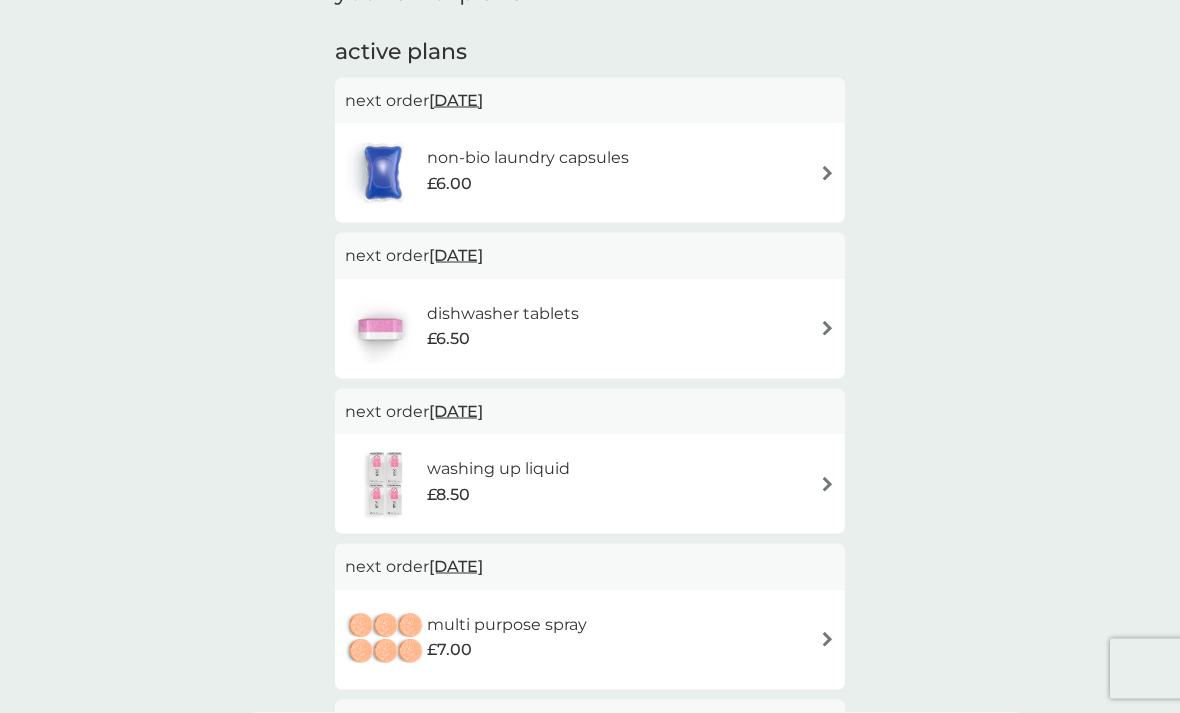 click on "dishwasher tablets" at bounding box center [503, 314] 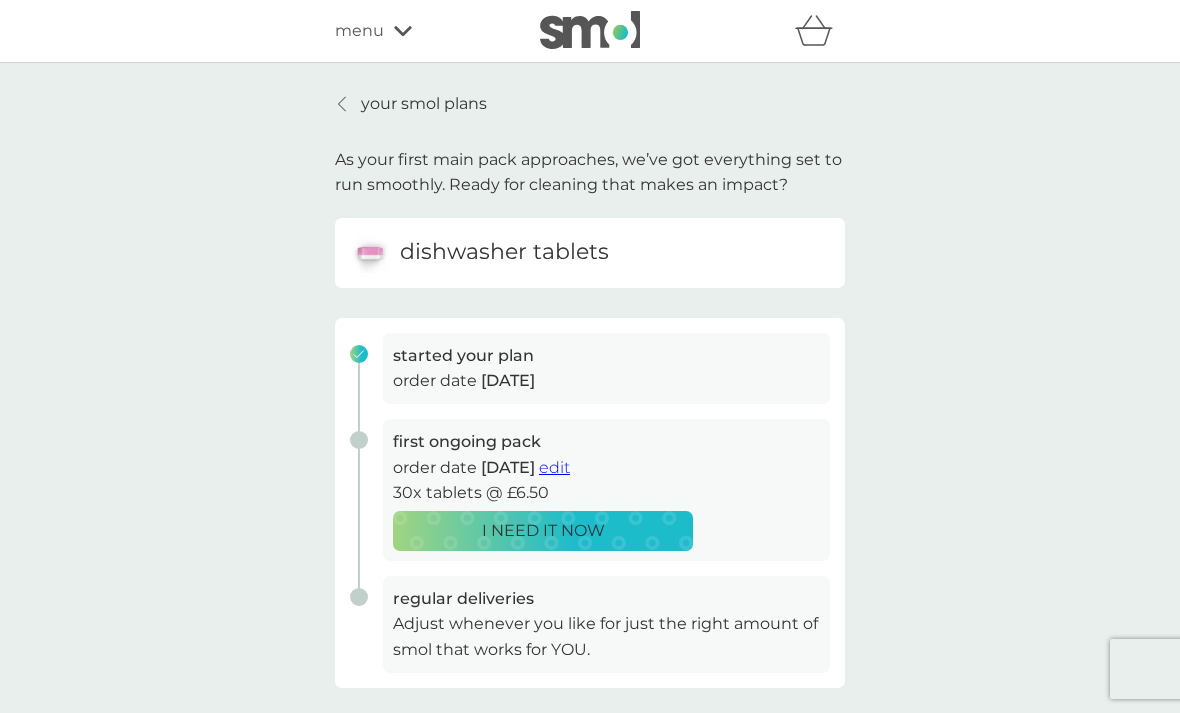 click on "edit" at bounding box center (554, 467) 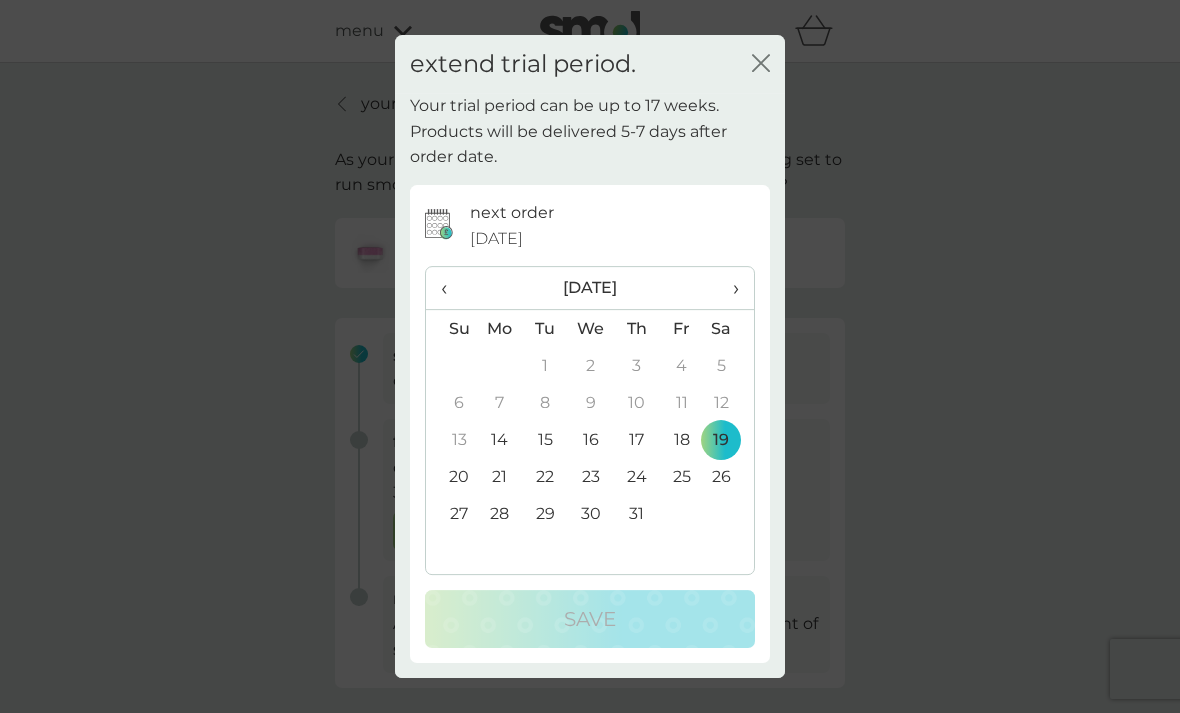 click on "›" at bounding box center [729, 288] 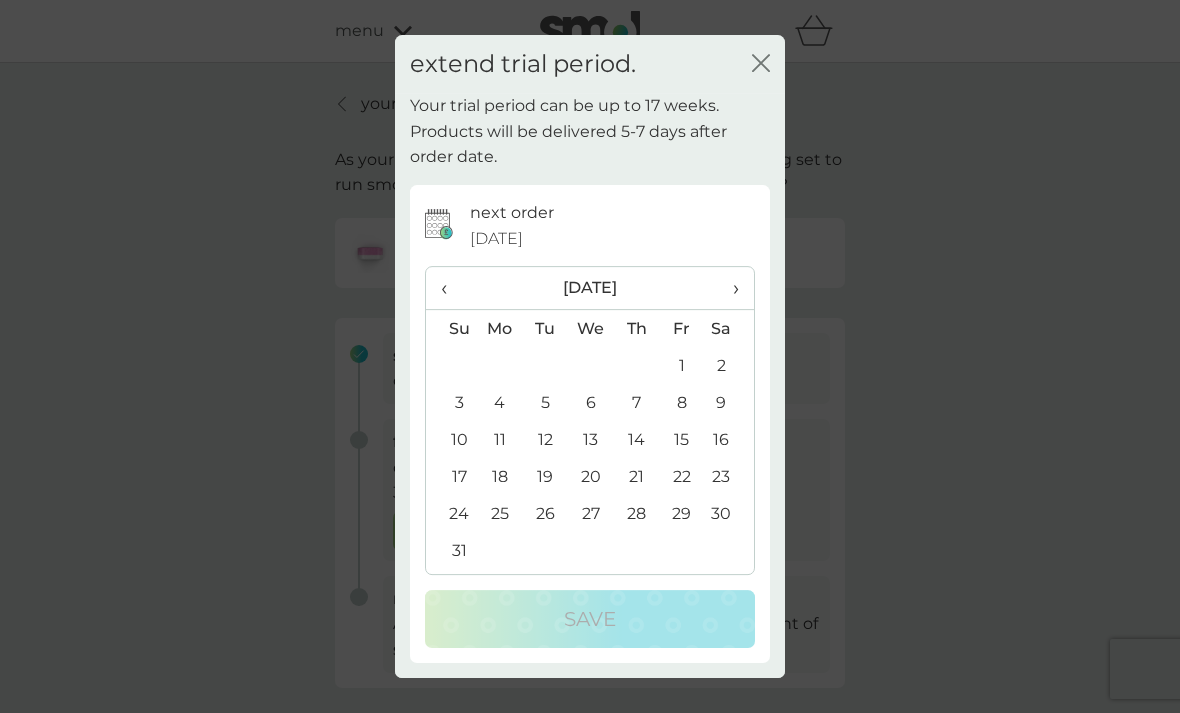 click on "21" at bounding box center [636, 476] 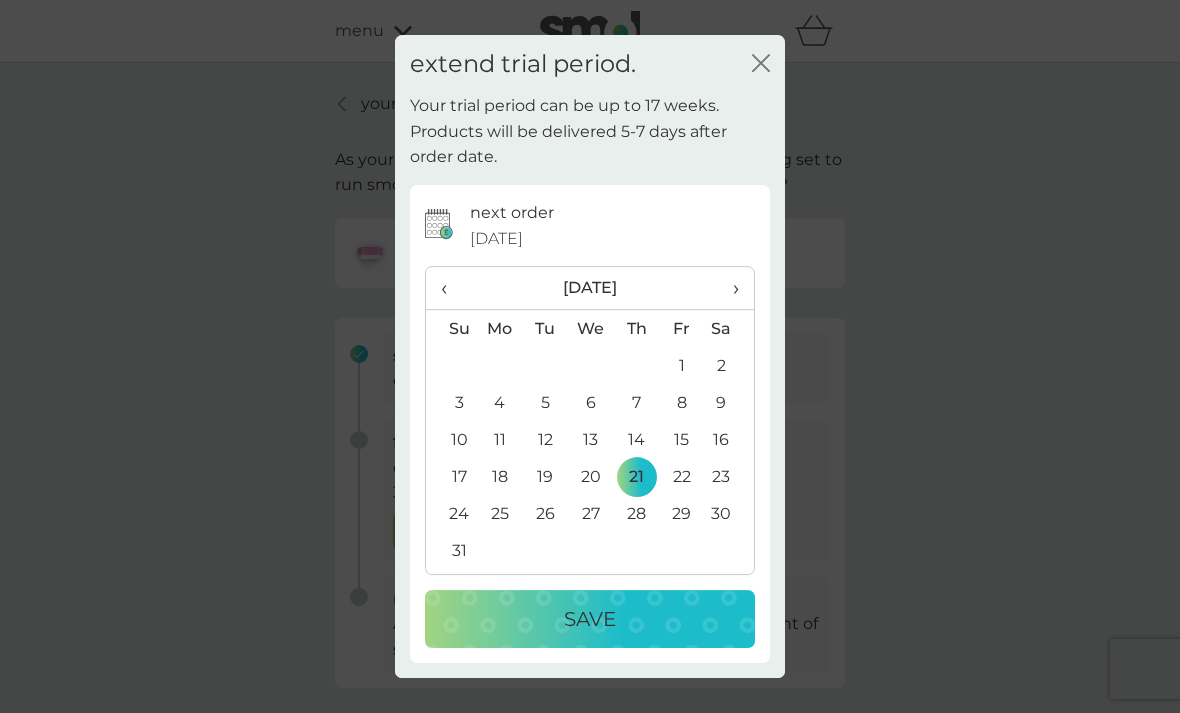 click on "Save" at bounding box center (590, 619) 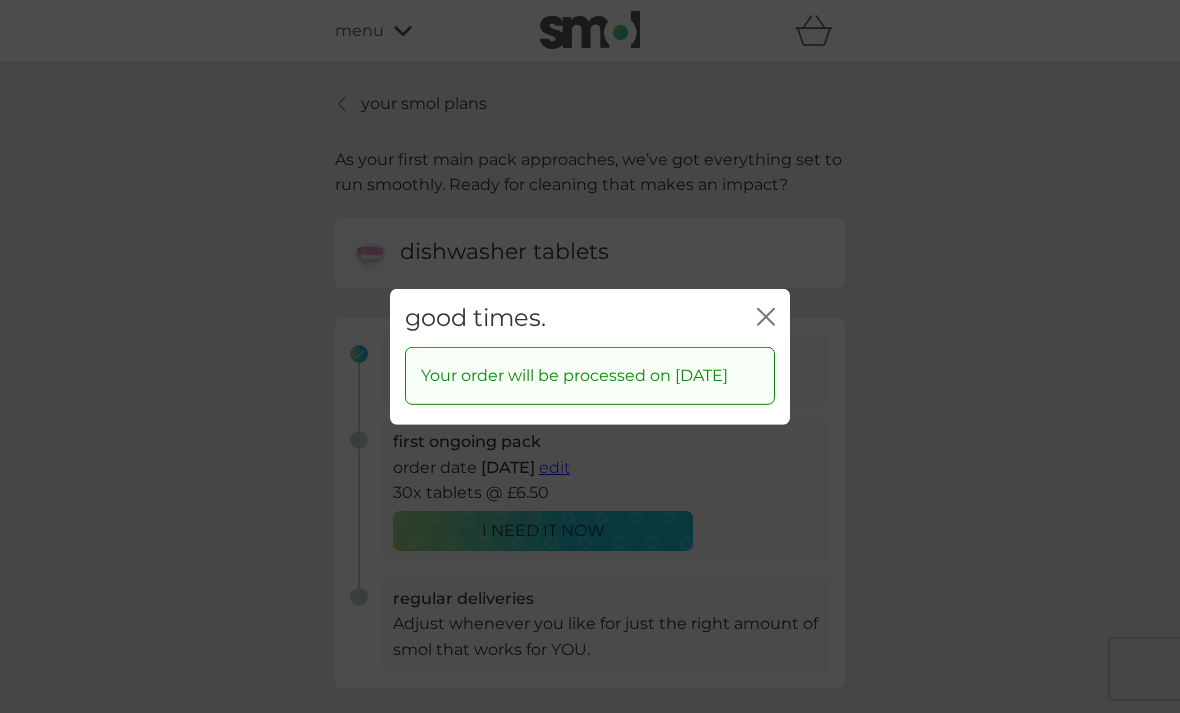 click 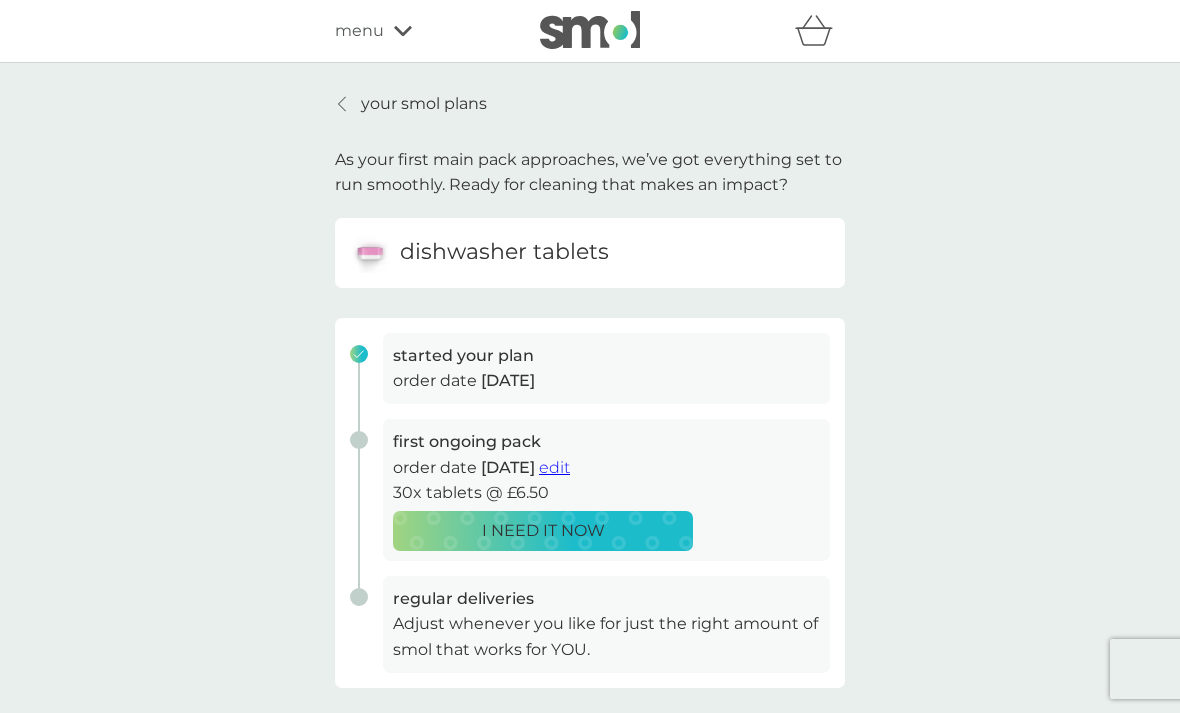 click on "your smol plans" at bounding box center (424, 104) 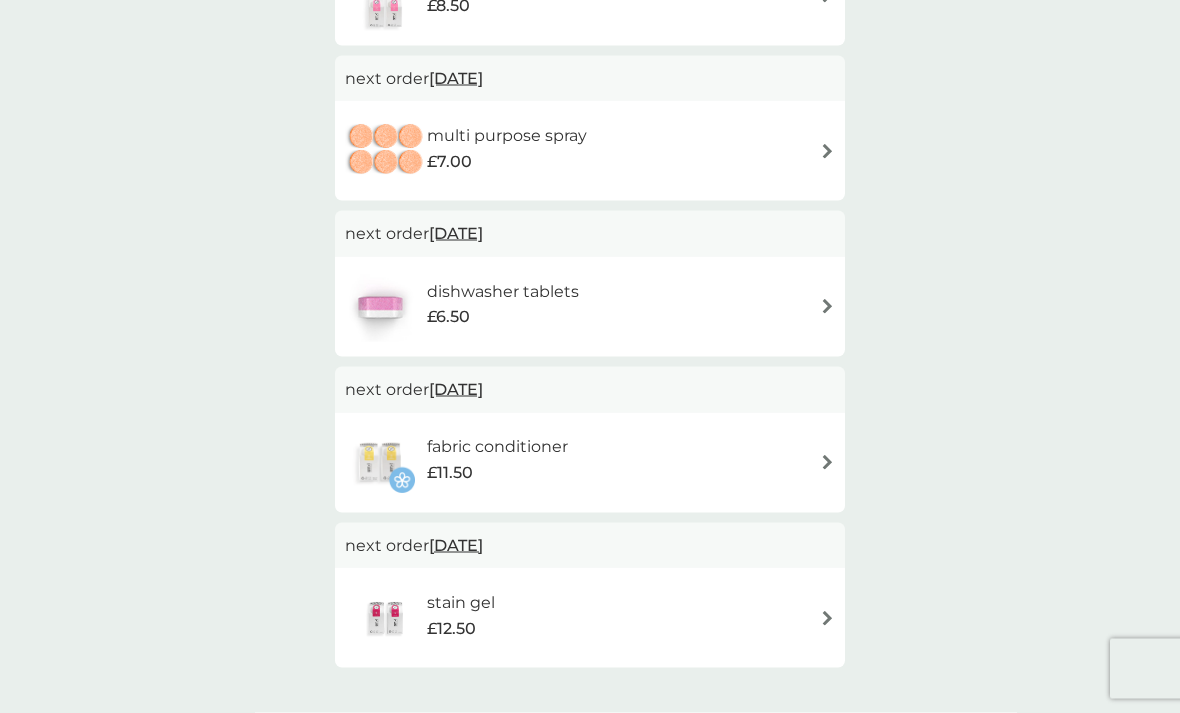 scroll, scrollTop: 447, scrollLeft: 0, axis: vertical 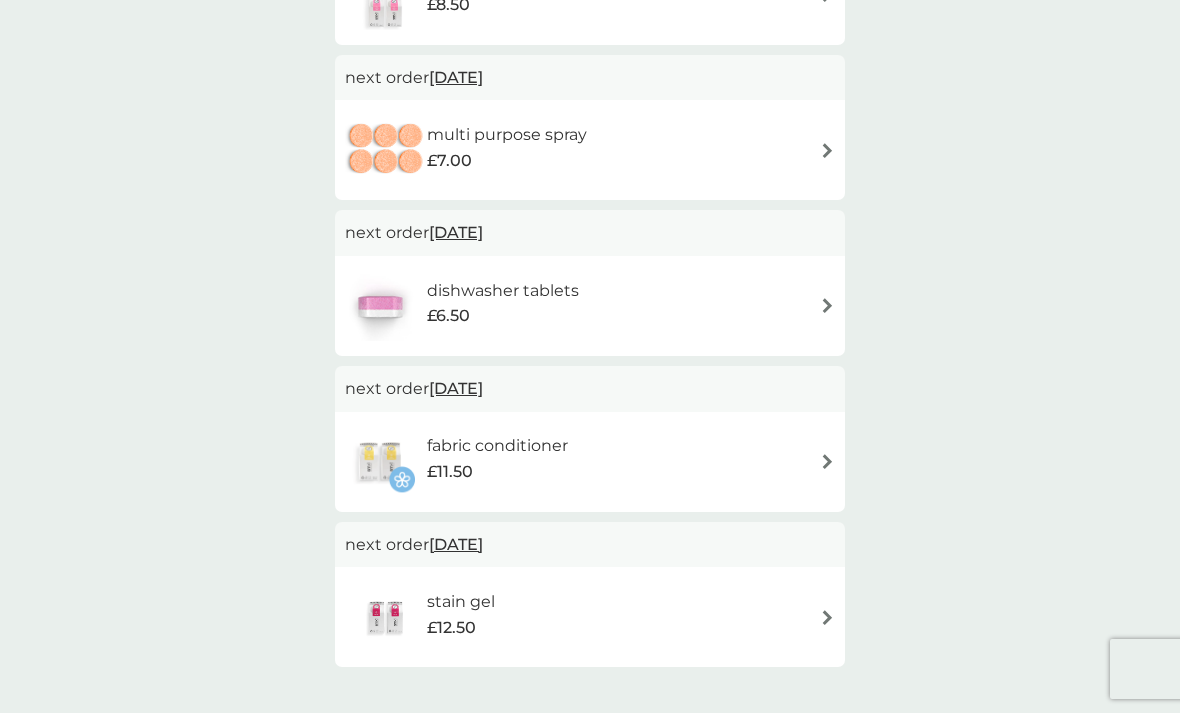 click at bounding box center (827, 617) 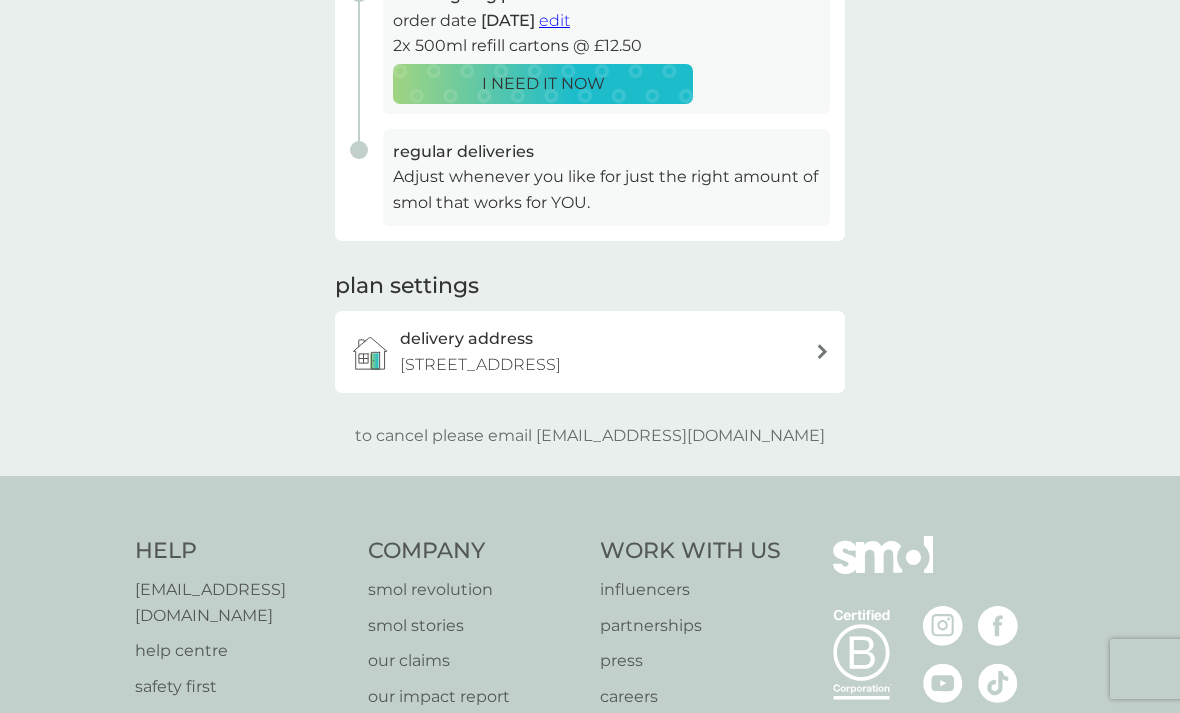 scroll, scrollTop: 0, scrollLeft: 0, axis: both 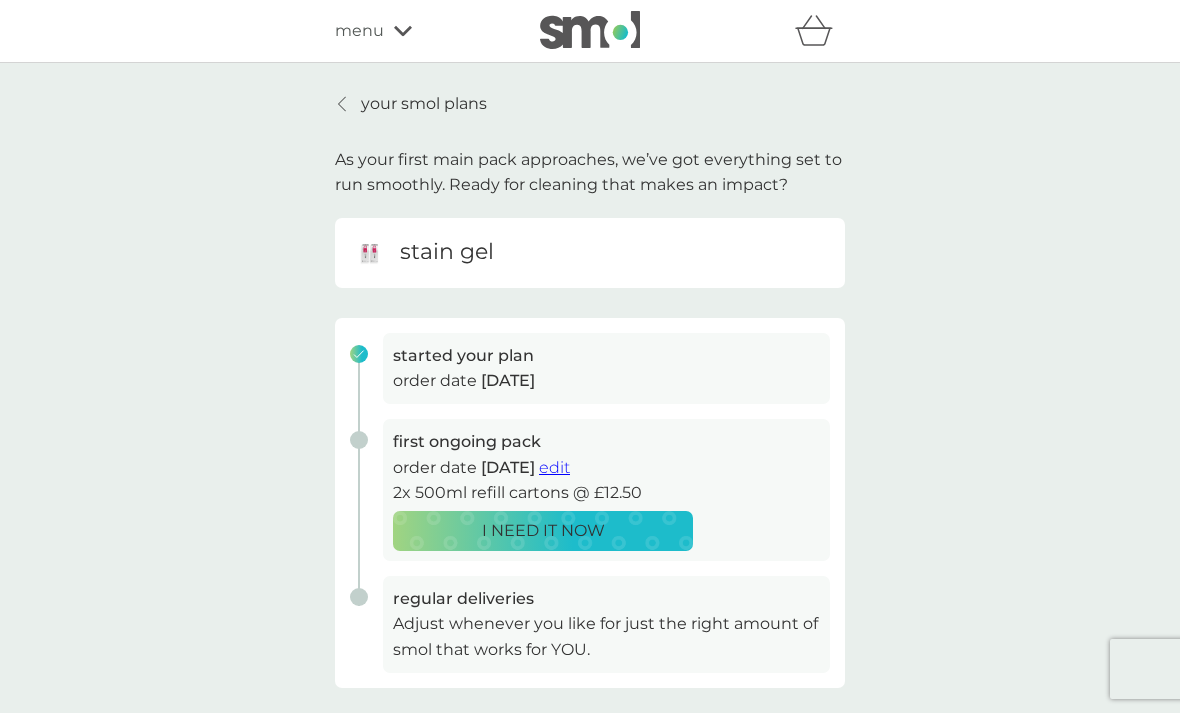 click on "edit" at bounding box center [554, 467] 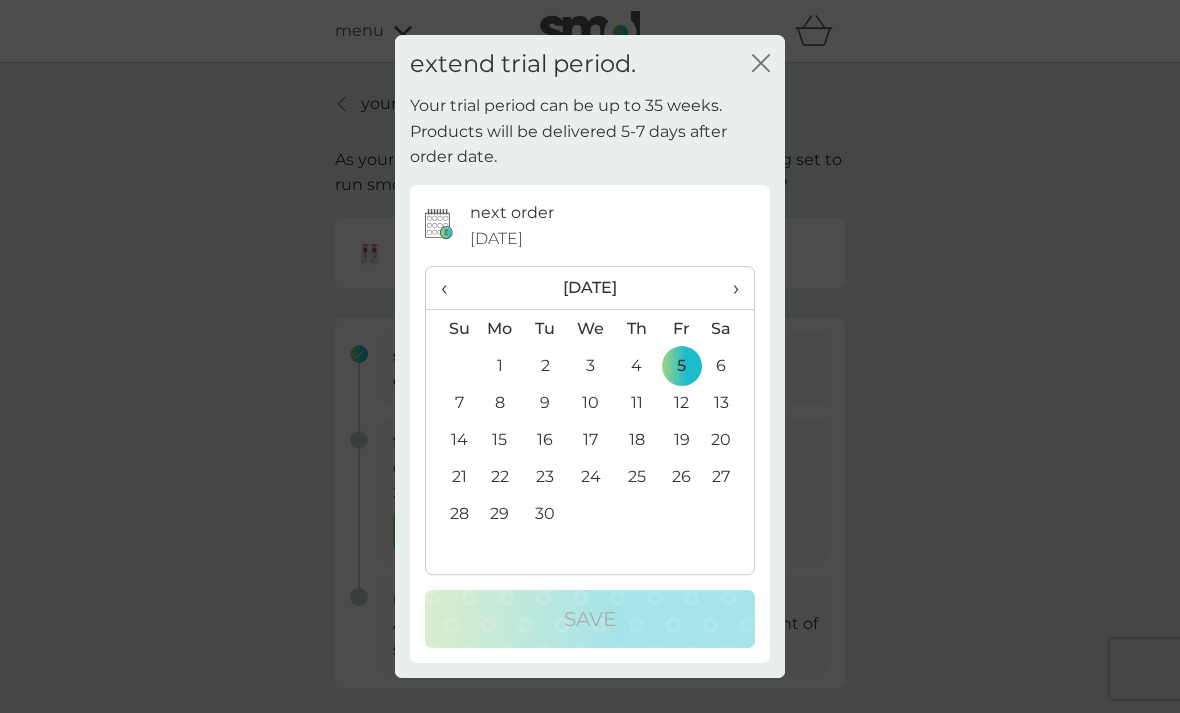 click on "extend trial period. close" at bounding box center [590, 64] 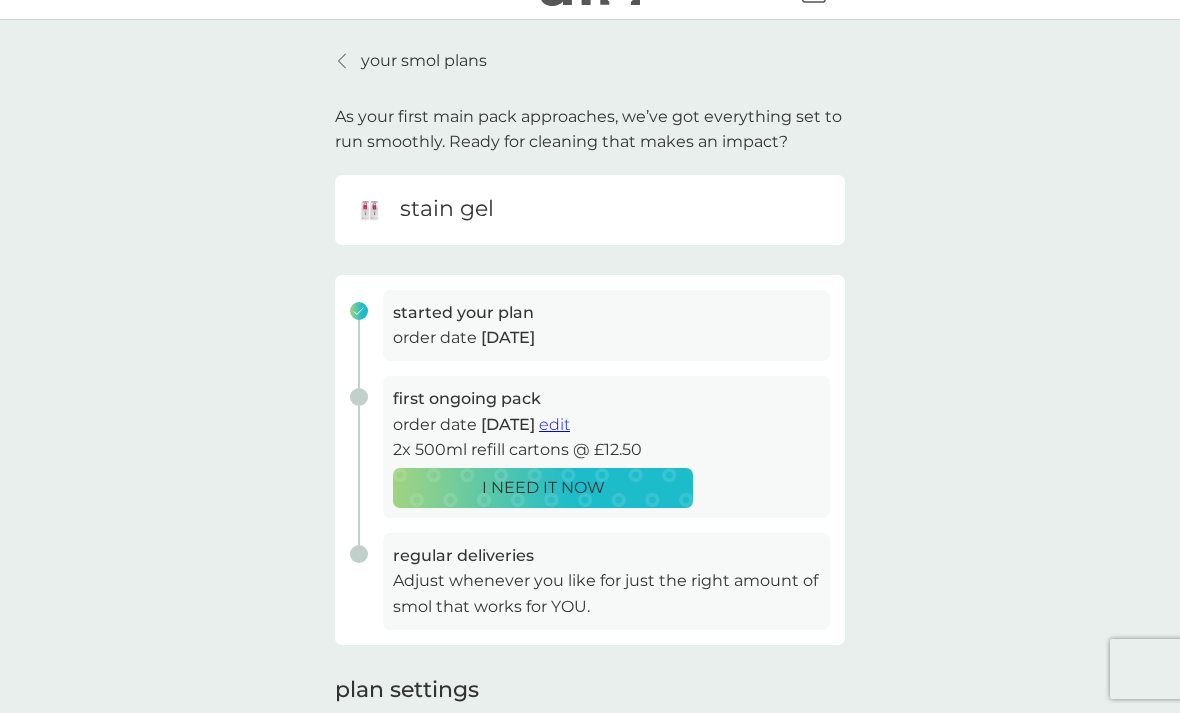 scroll, scrollTop: 0, scrollLeft: 0, axis: both 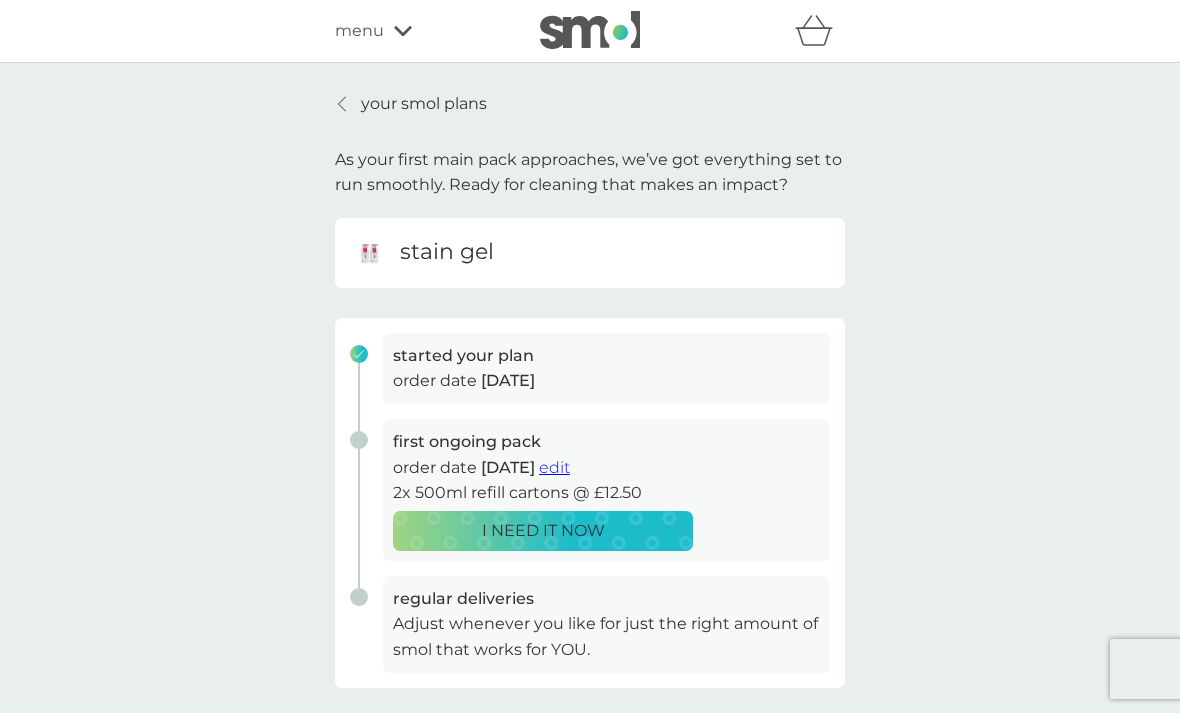 click on "your smol plans" at bounding box center (424, 104) 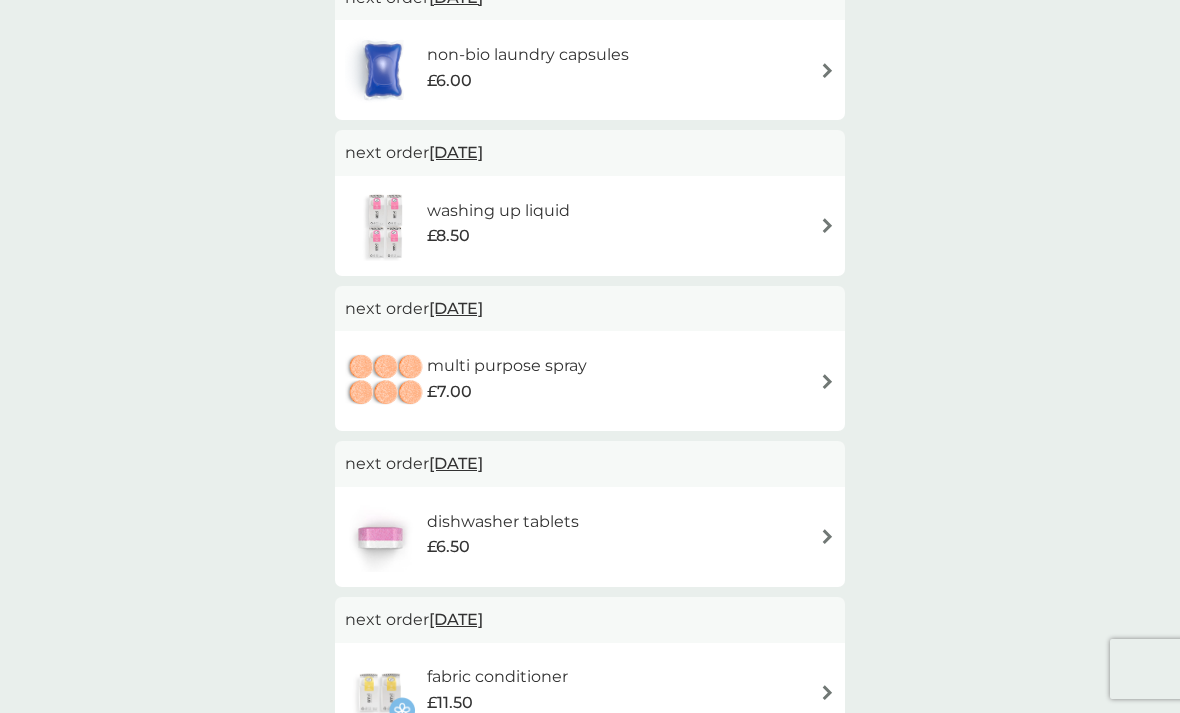 scroll, scrollTop: 215, scrollLeft: 0, axis: vertical 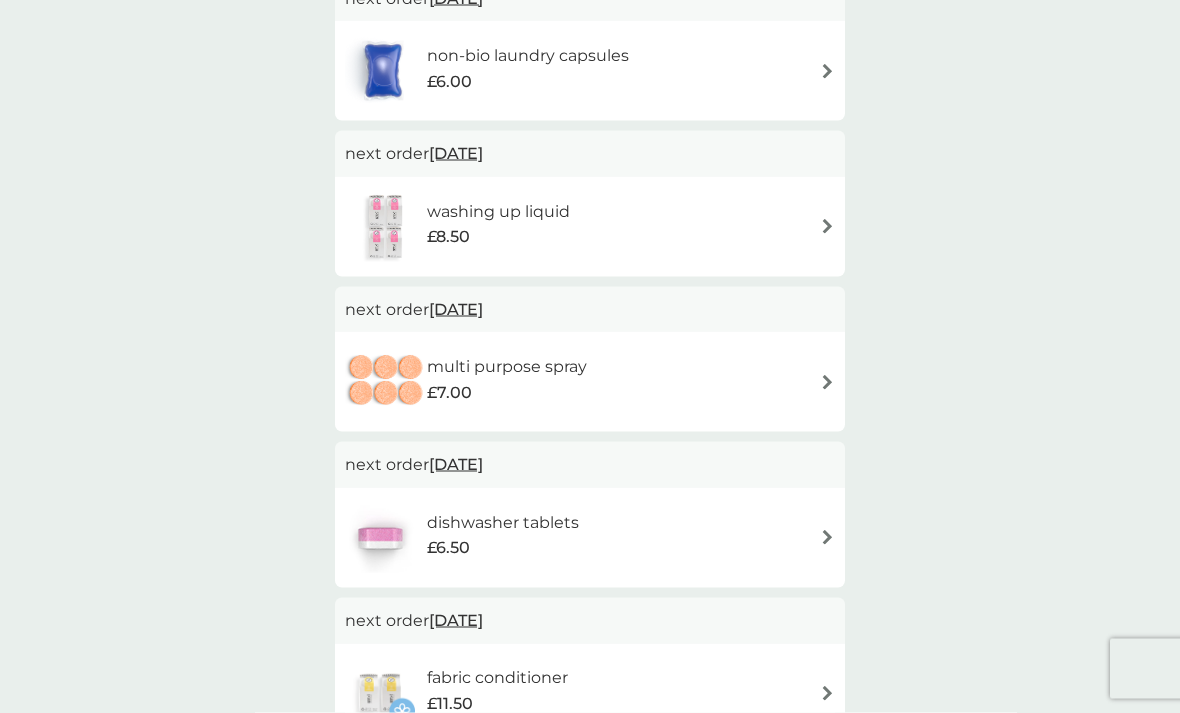 click at bounding box center (827, 382) 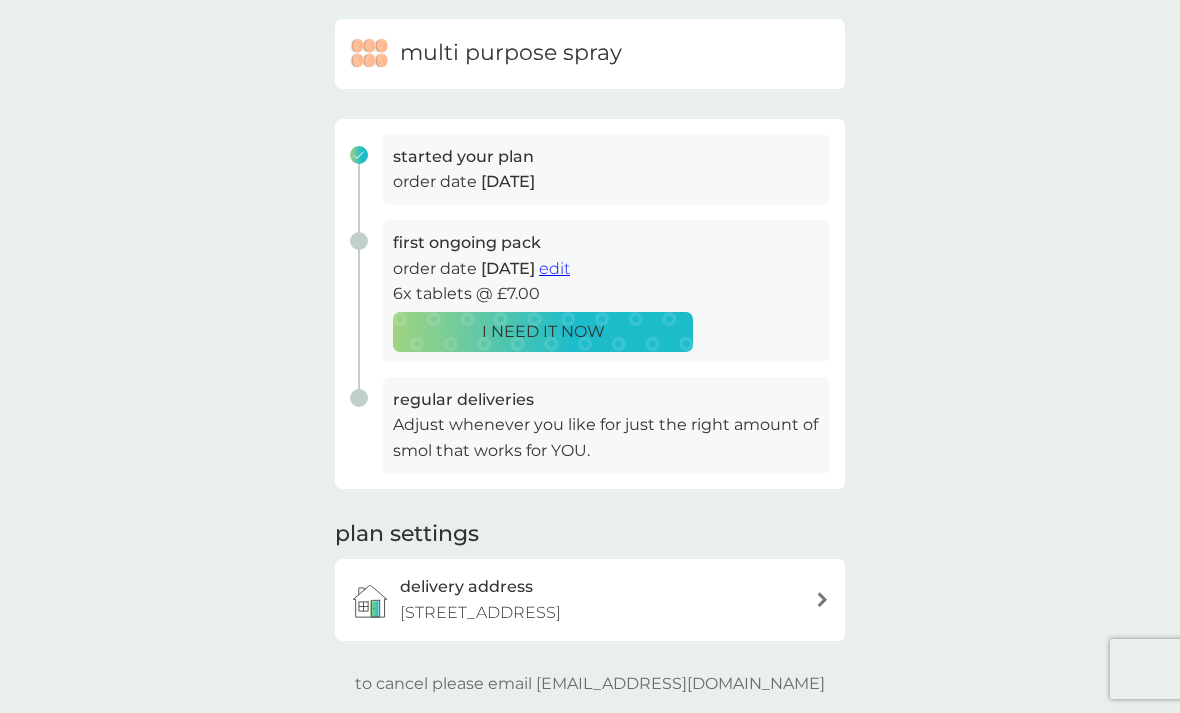 scroll, scrollTop: 192, scrollLeft: 0, axis: vertical 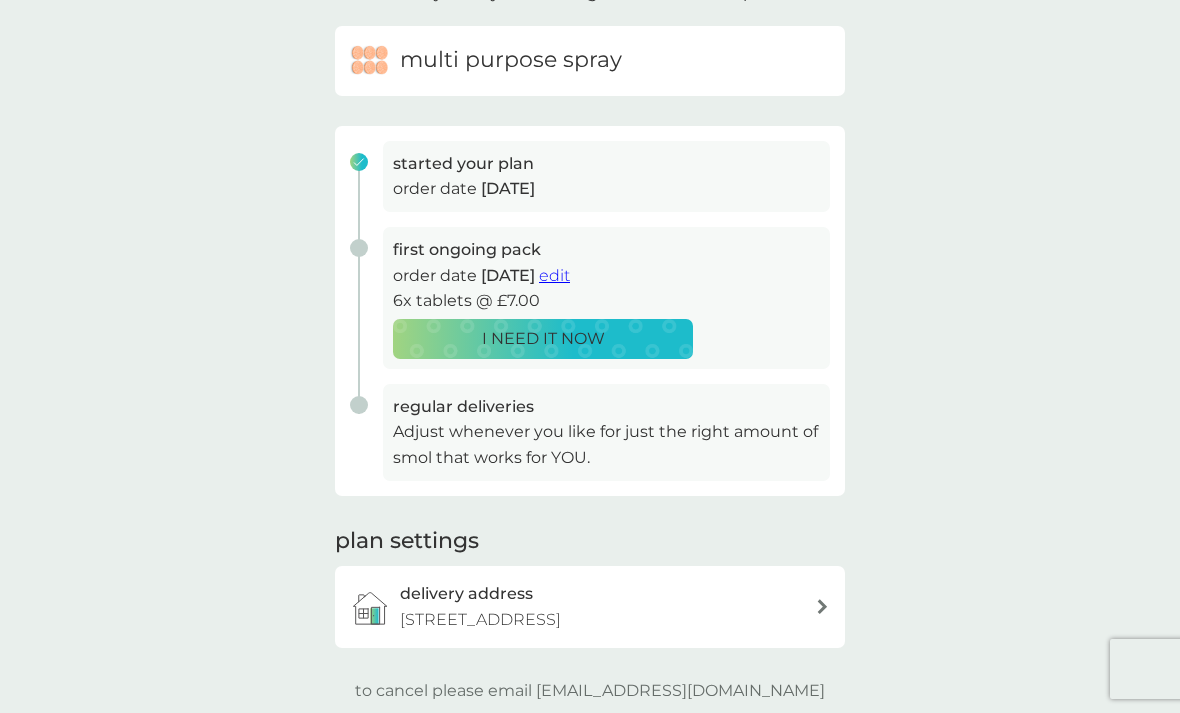 click on "edit" at bounding box center [554, 275] 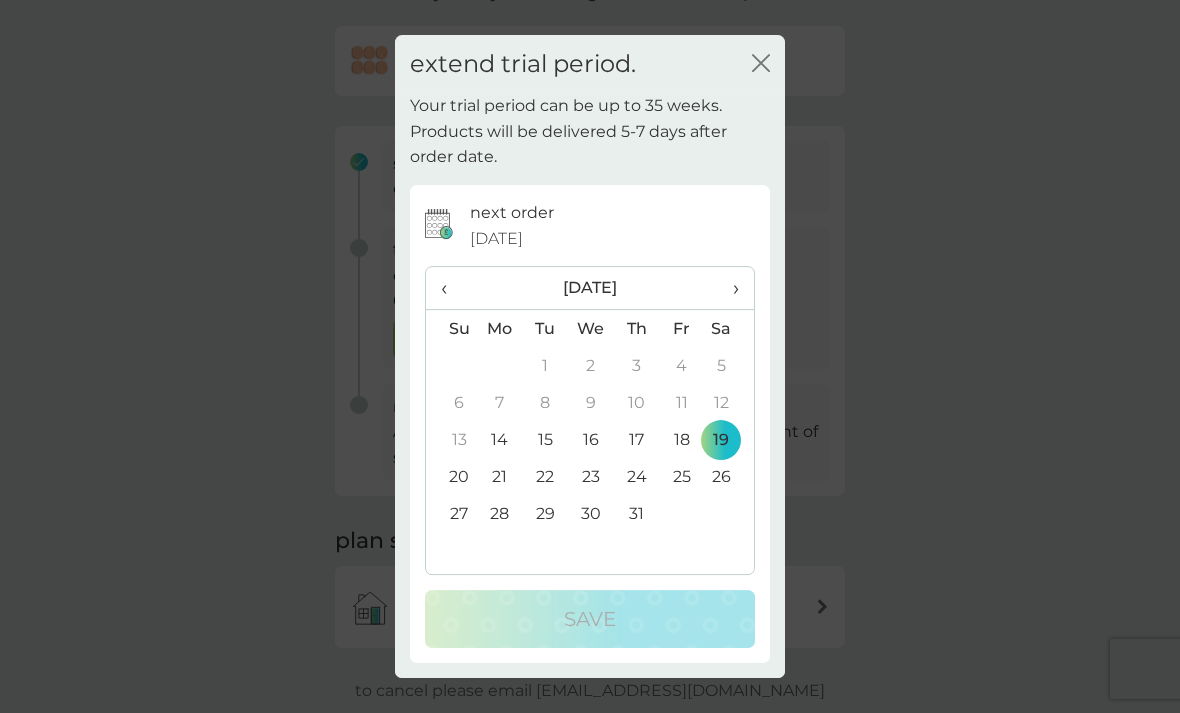 click on "›" at bounding box center (729, 288) 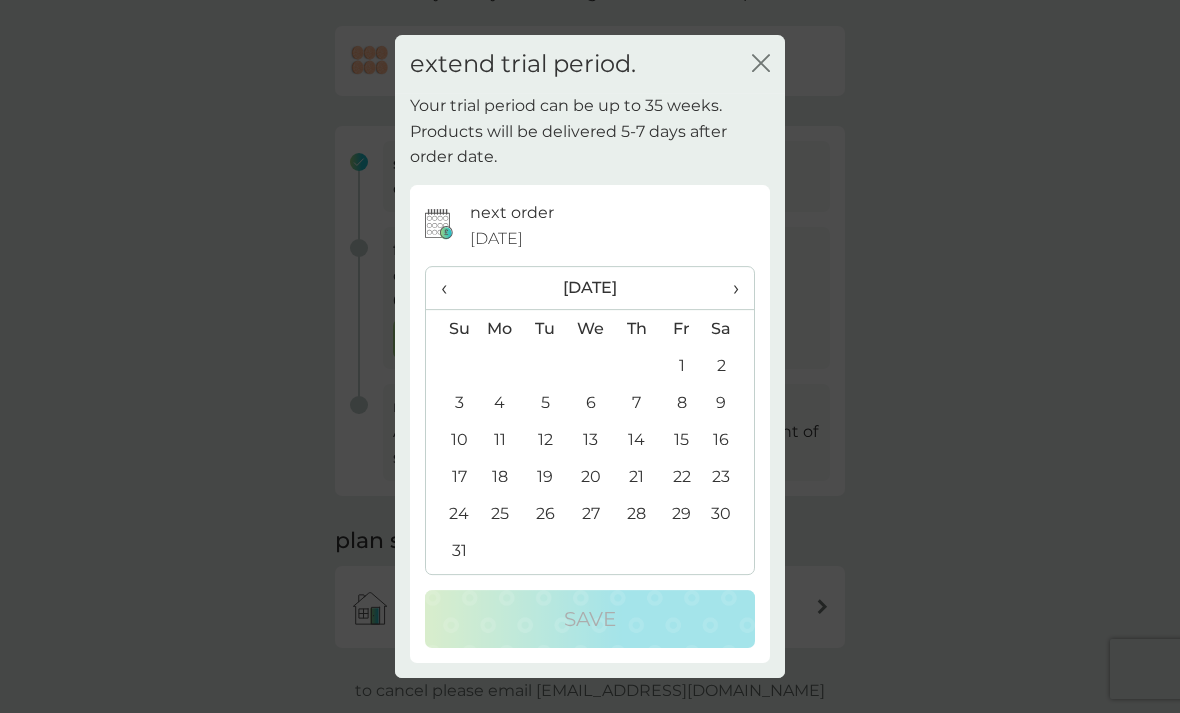 click on "›" at bounding box center (729, 288) 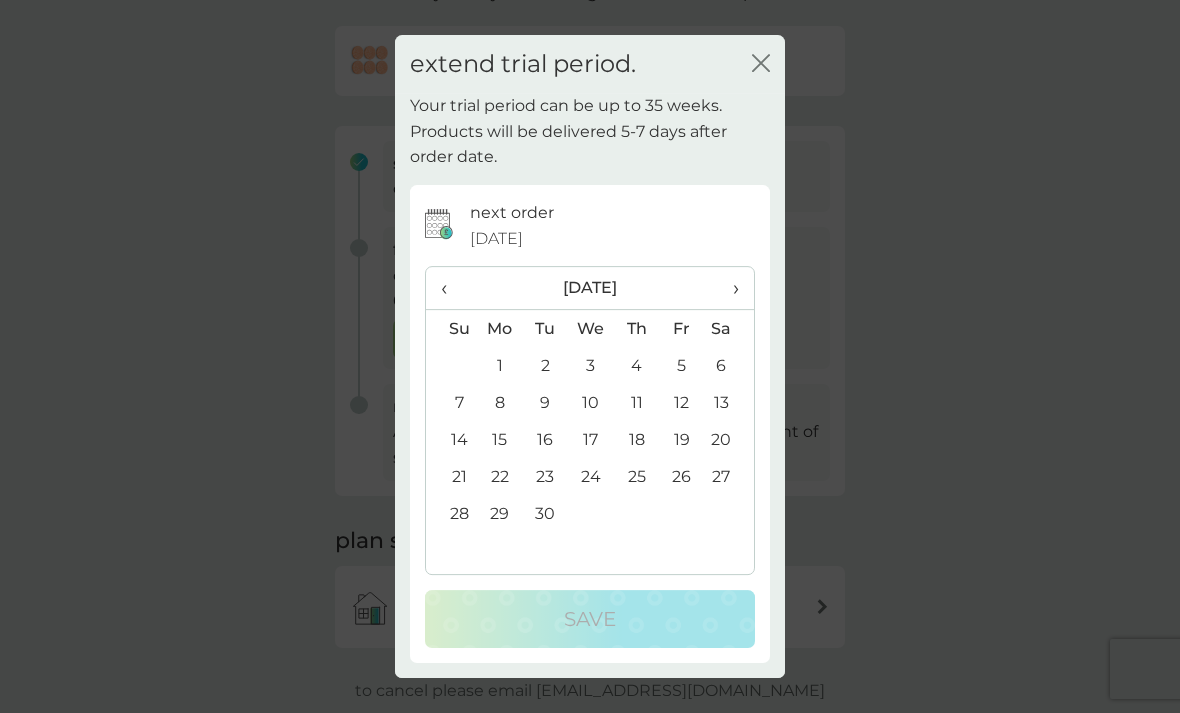 click on "5" at bounding box center [681, 365] 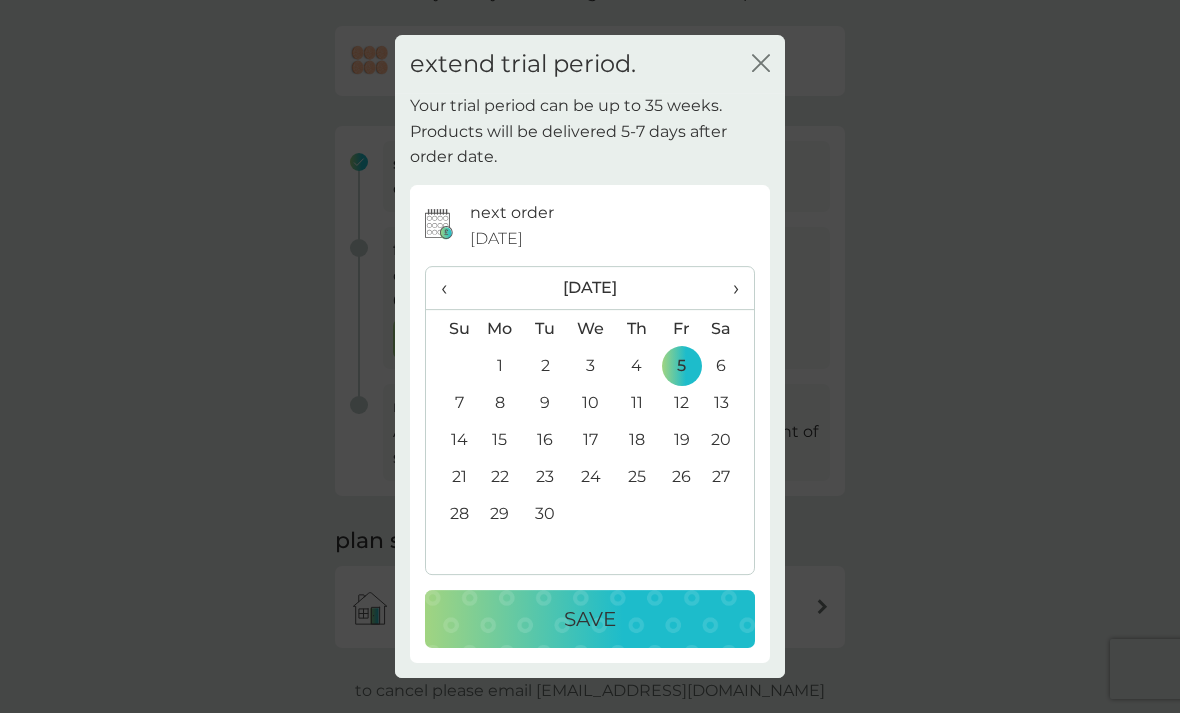 click on "Save" at bounding box center (590, 619) 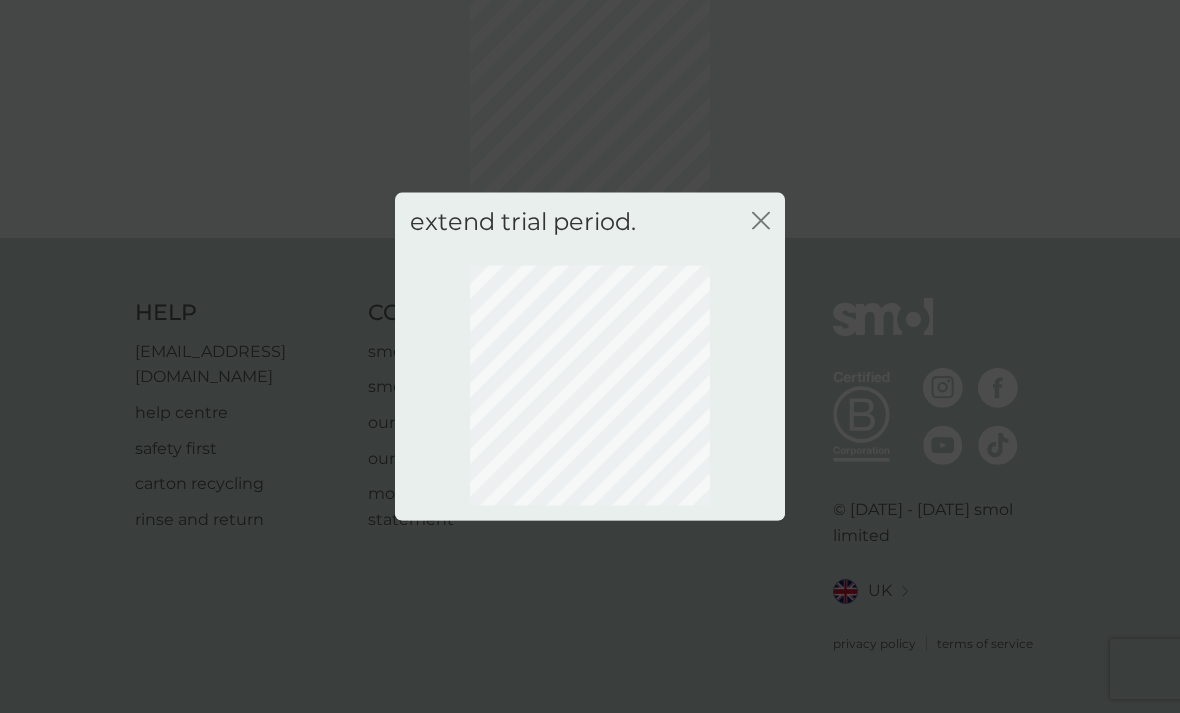 scroll, scrollTop: 124, scrollLeft: 0, axis: vertical 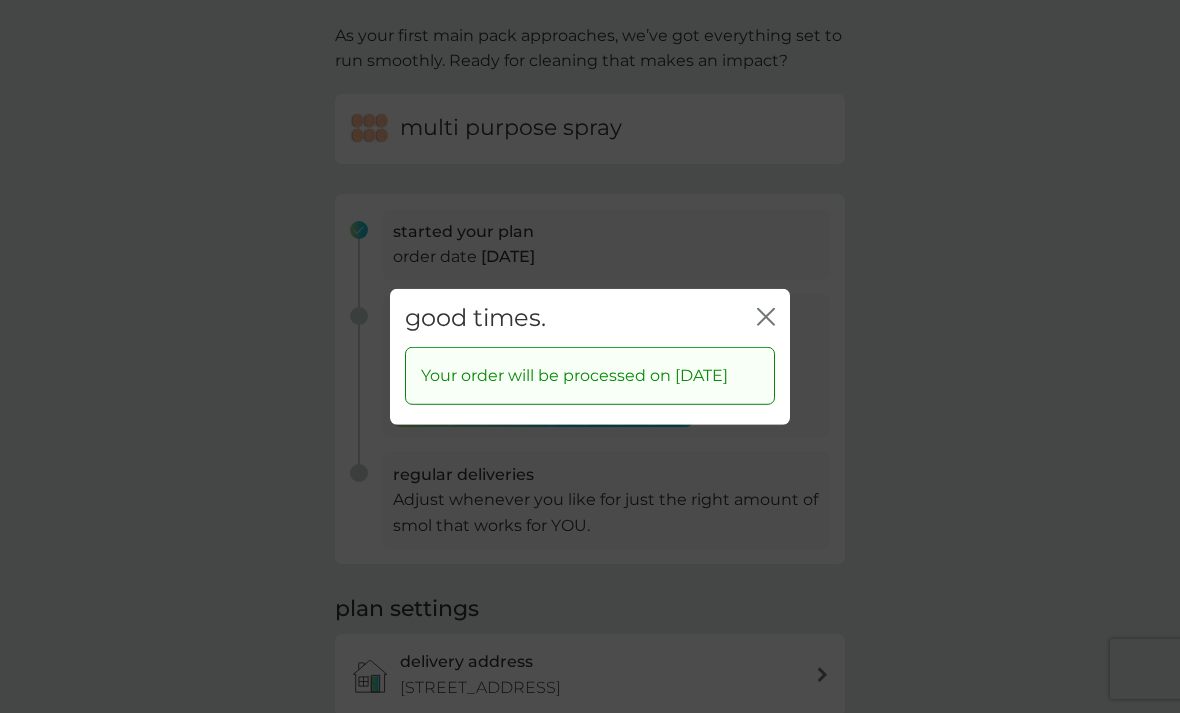click on "close" 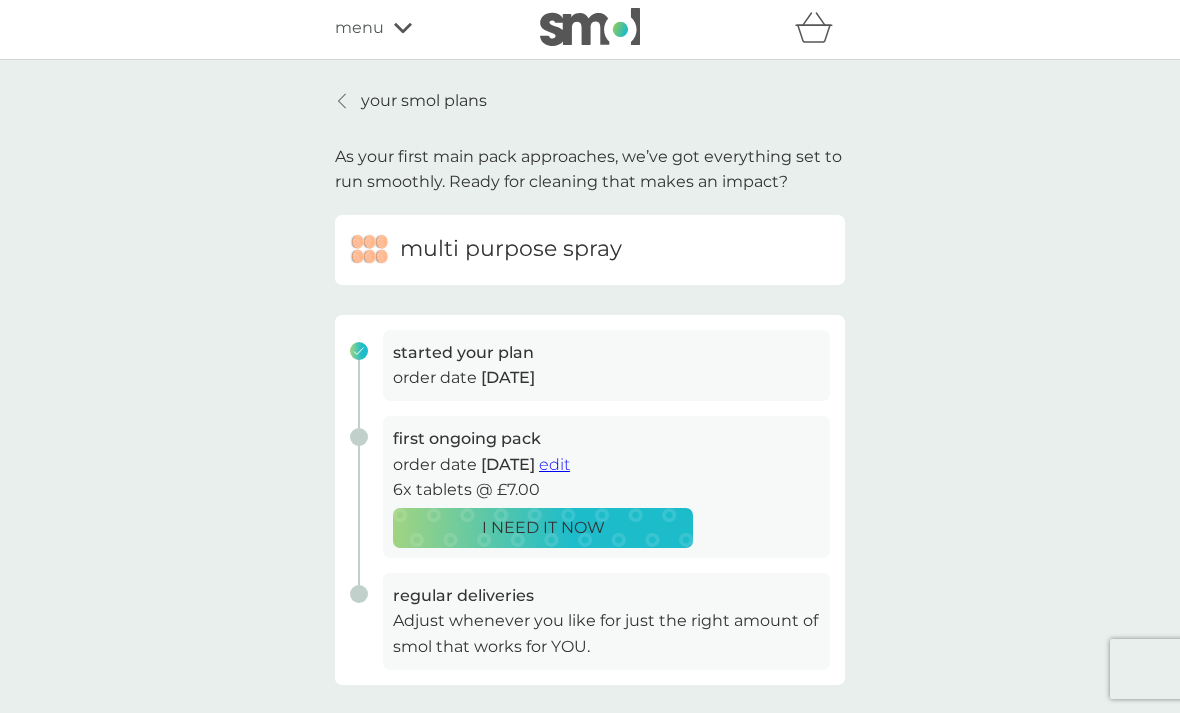 scroll, scrollTop: 0, scrollLeft: 0, axis: both 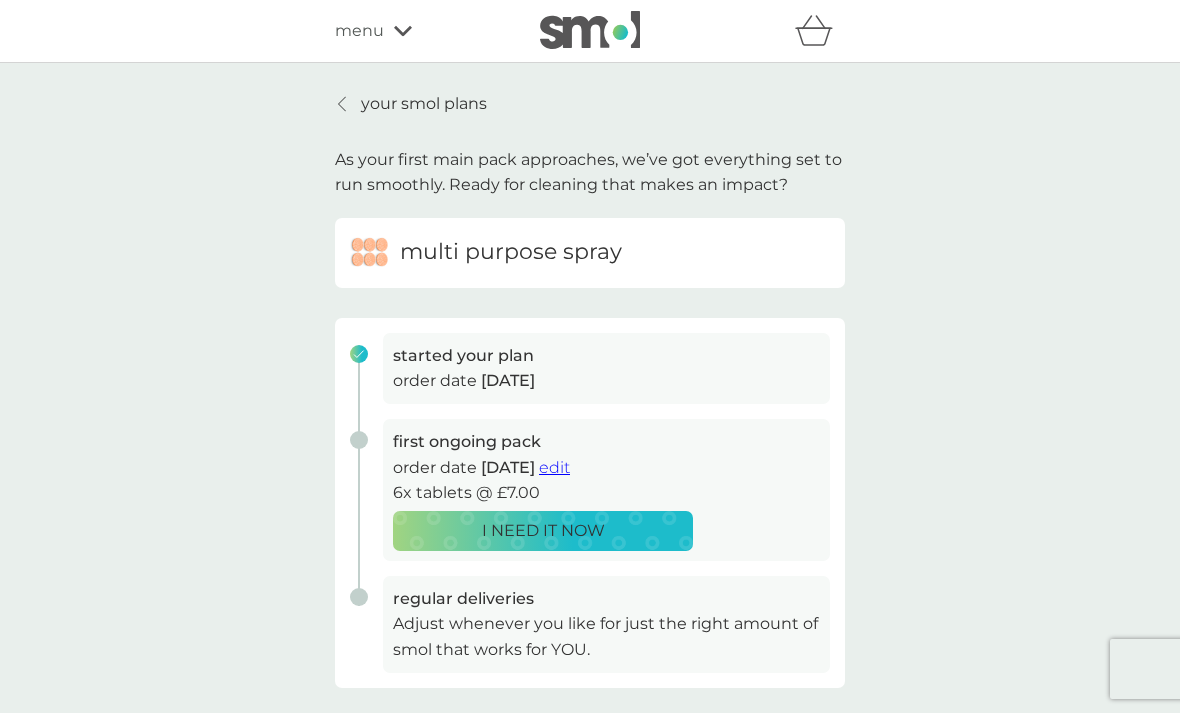 click on "your smol plans" at bounding box center (424, 104) 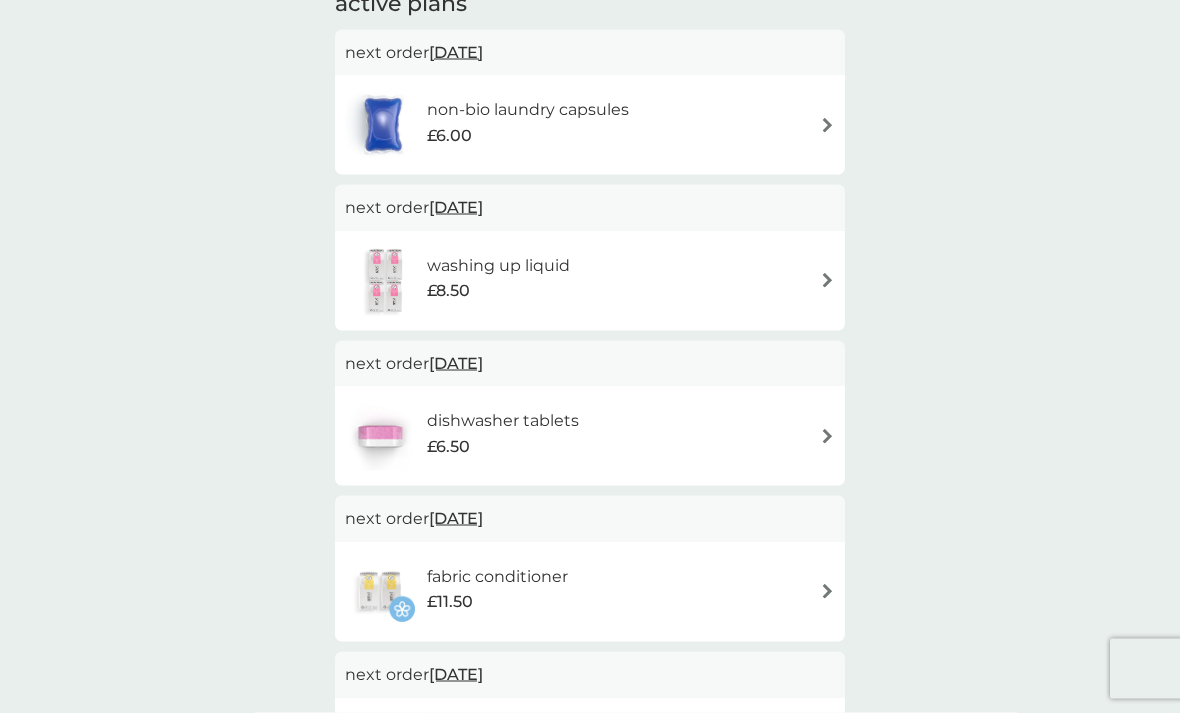 scroll, scrollTop: 165, scrollLeft: 0, axis: vertical 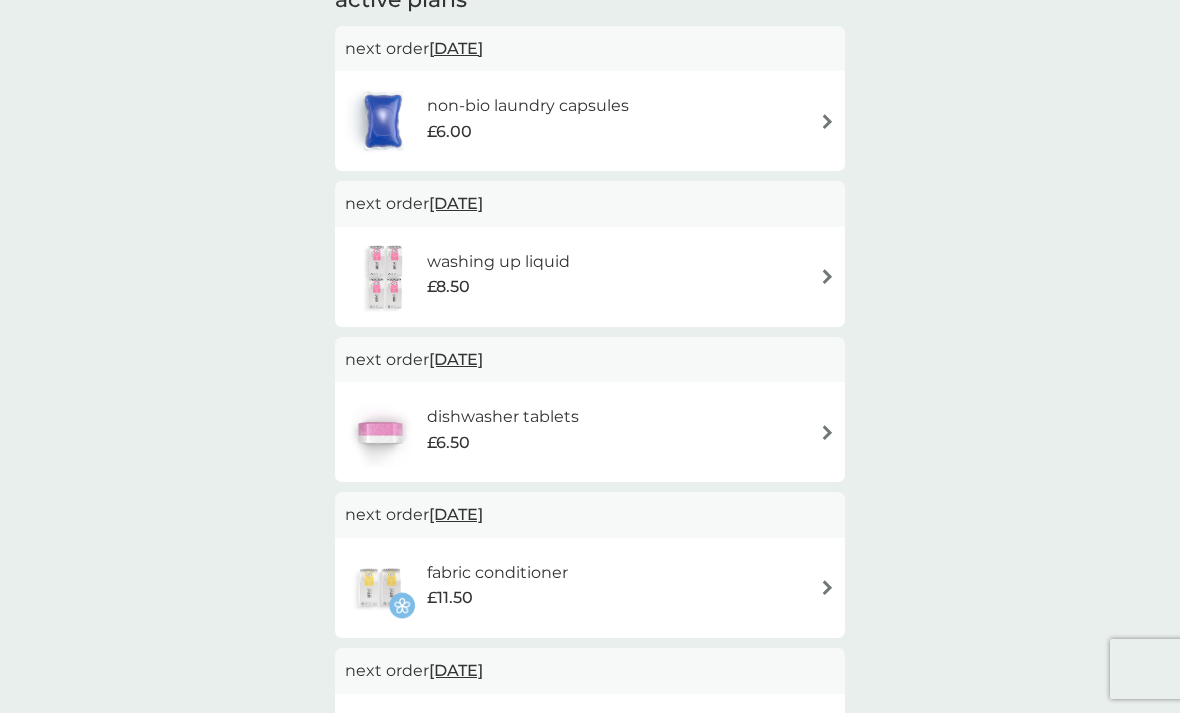 click on "washing up liquid £8.50" at bounding box center (590, 277) 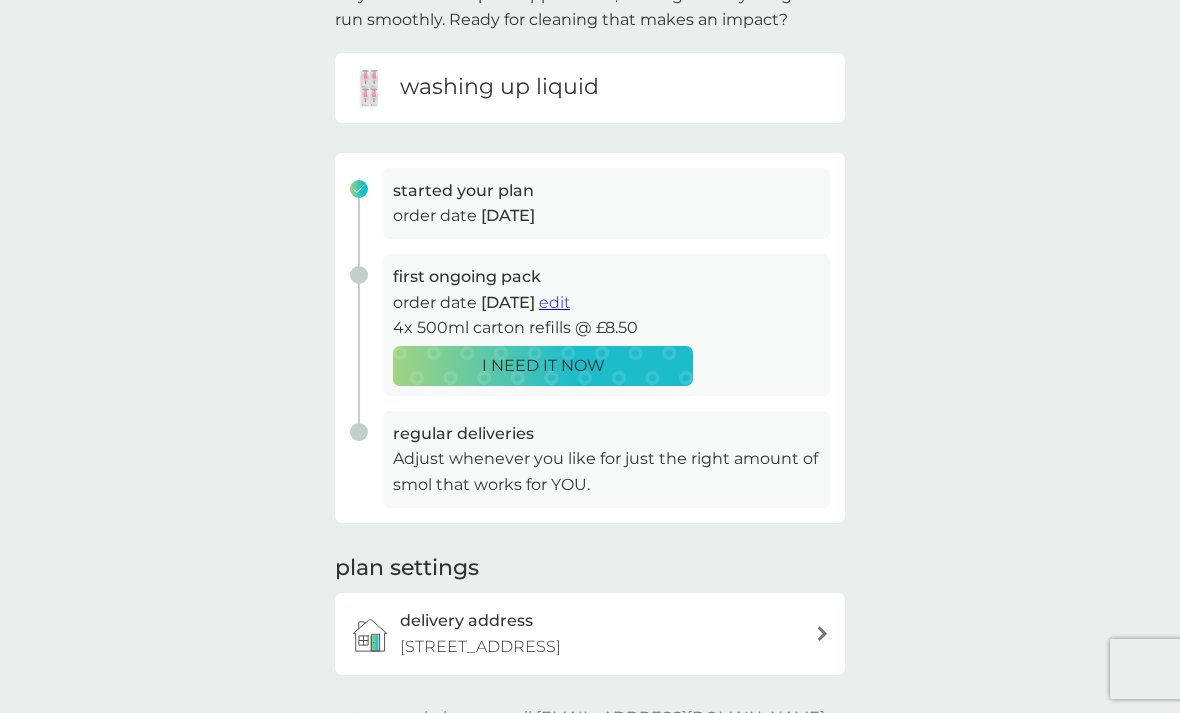 scroll, scrollTop: 0, scrollLeft: 0, axis: both 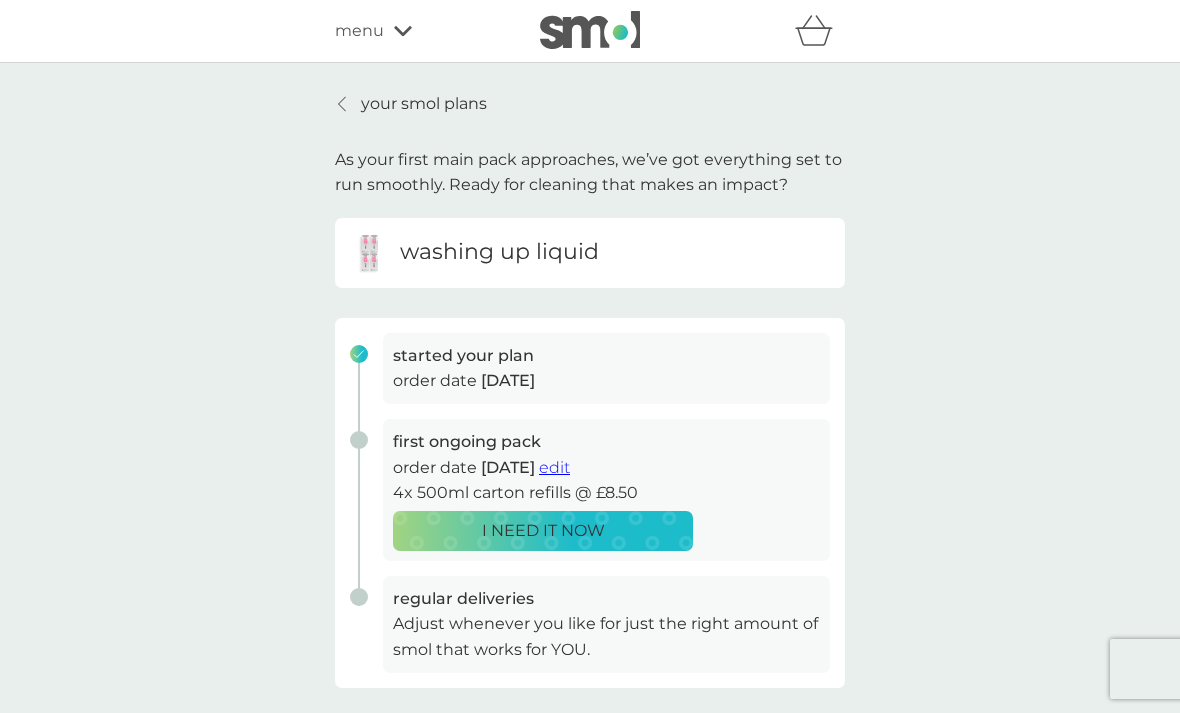 click on "edit" at bounding box center [554, 467] 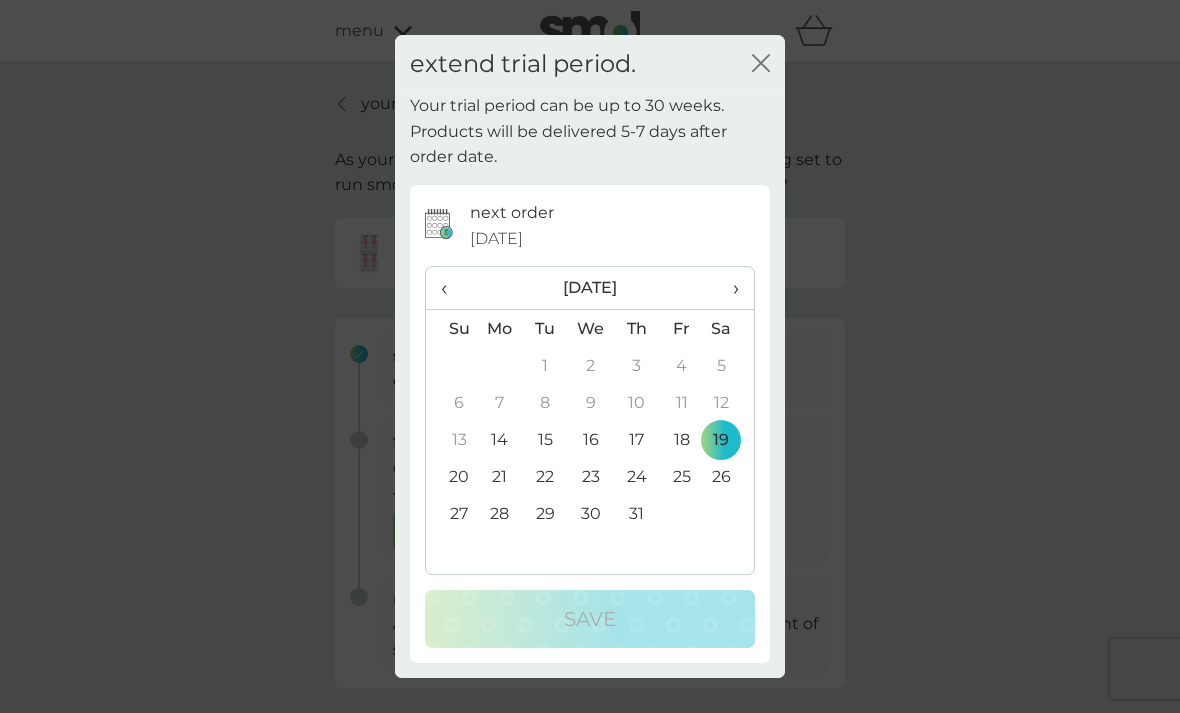 click on "›" at bounding box center (729, 288) 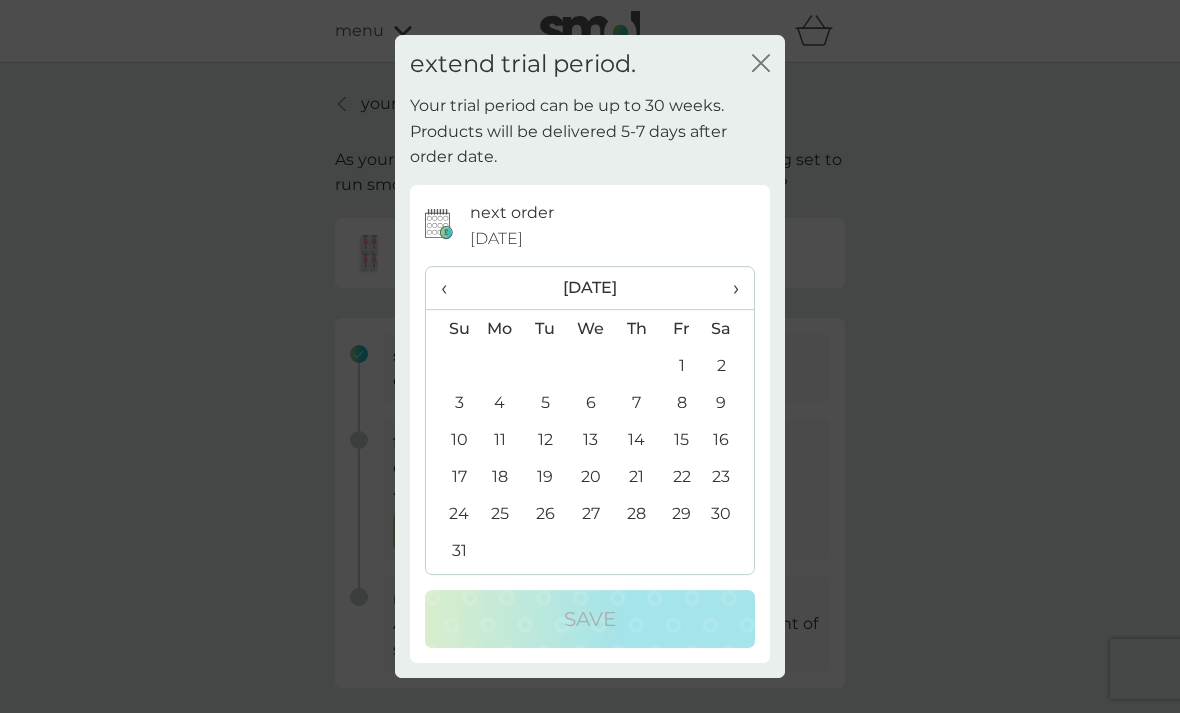 click on "›" at bounding box center (729, 288) 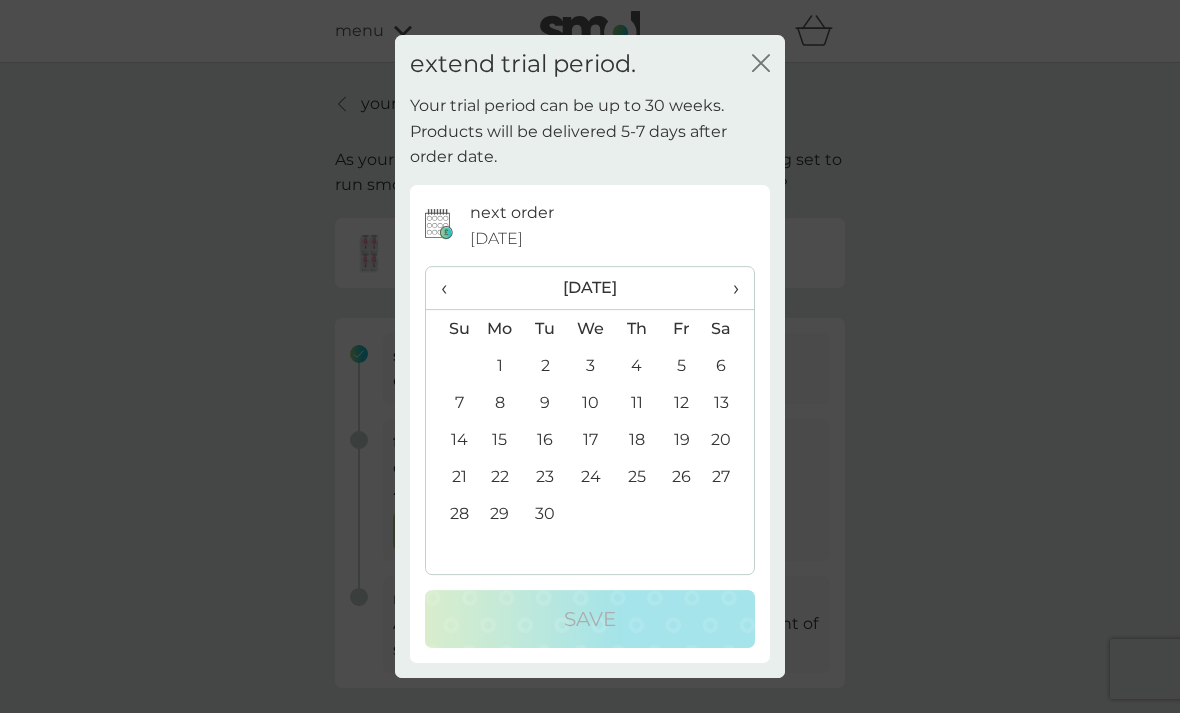 click on "5" at bounding box center (681, 365) 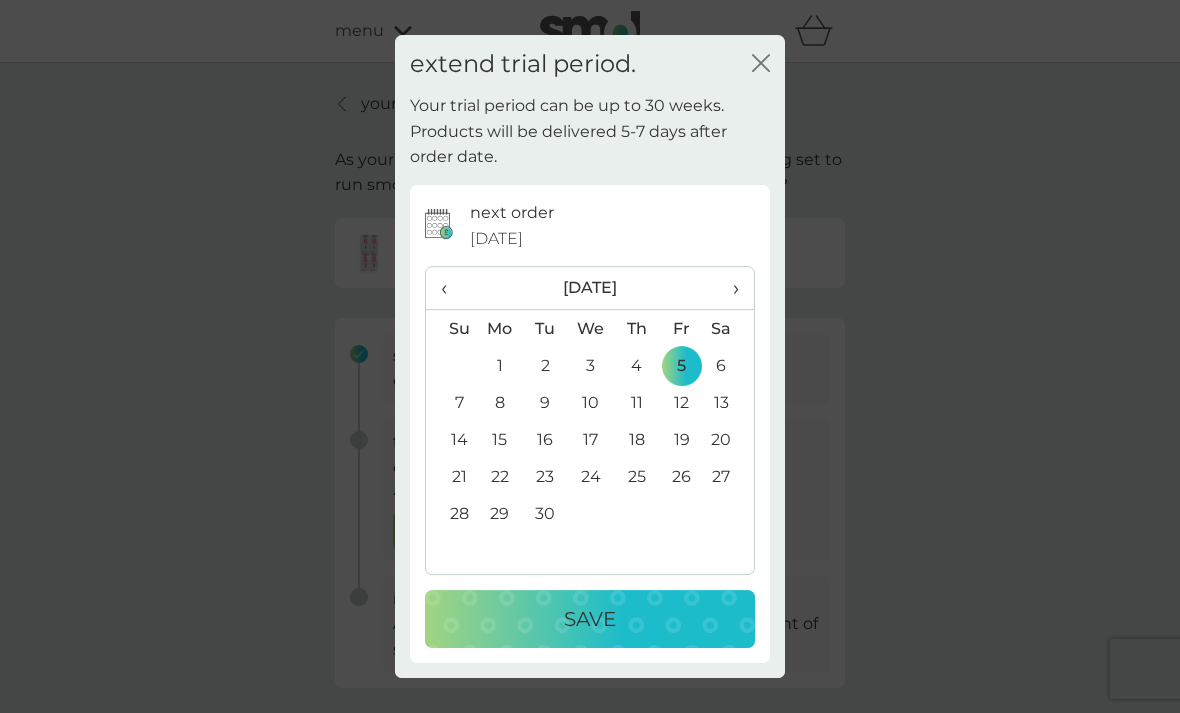 click on "Save" at bounding box center (590, 619) 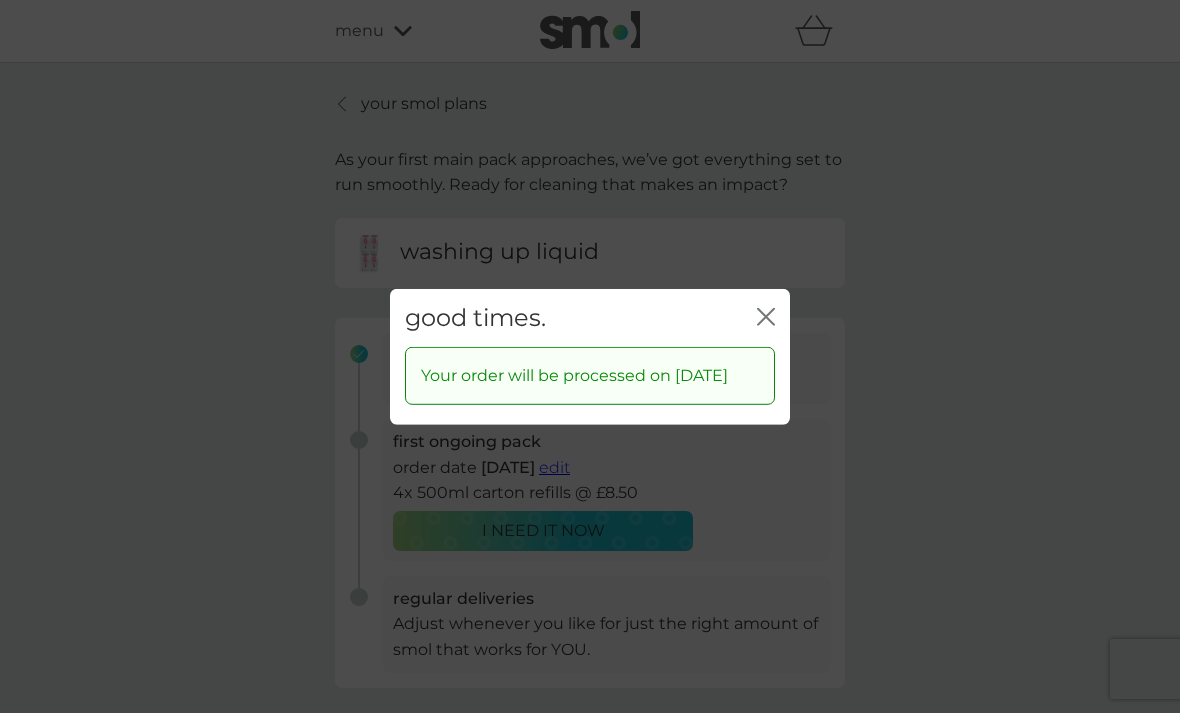 click 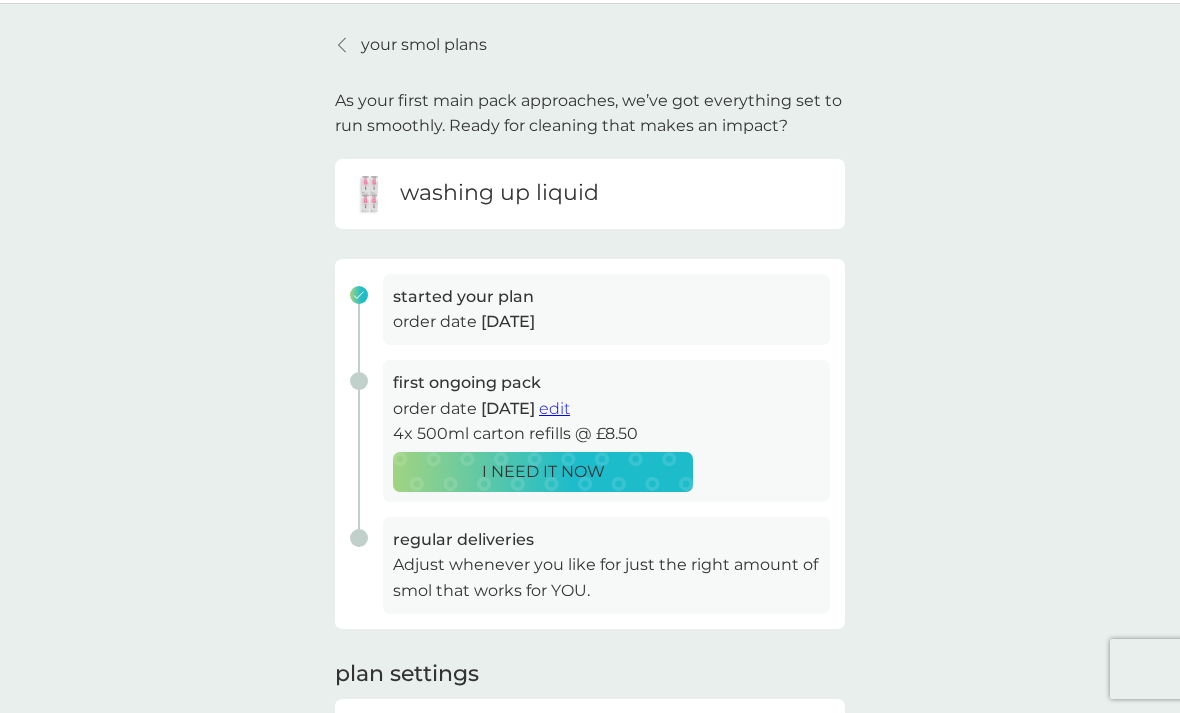 scroll, scrollTop: 63, scrollLeft: 0, axis: vertical 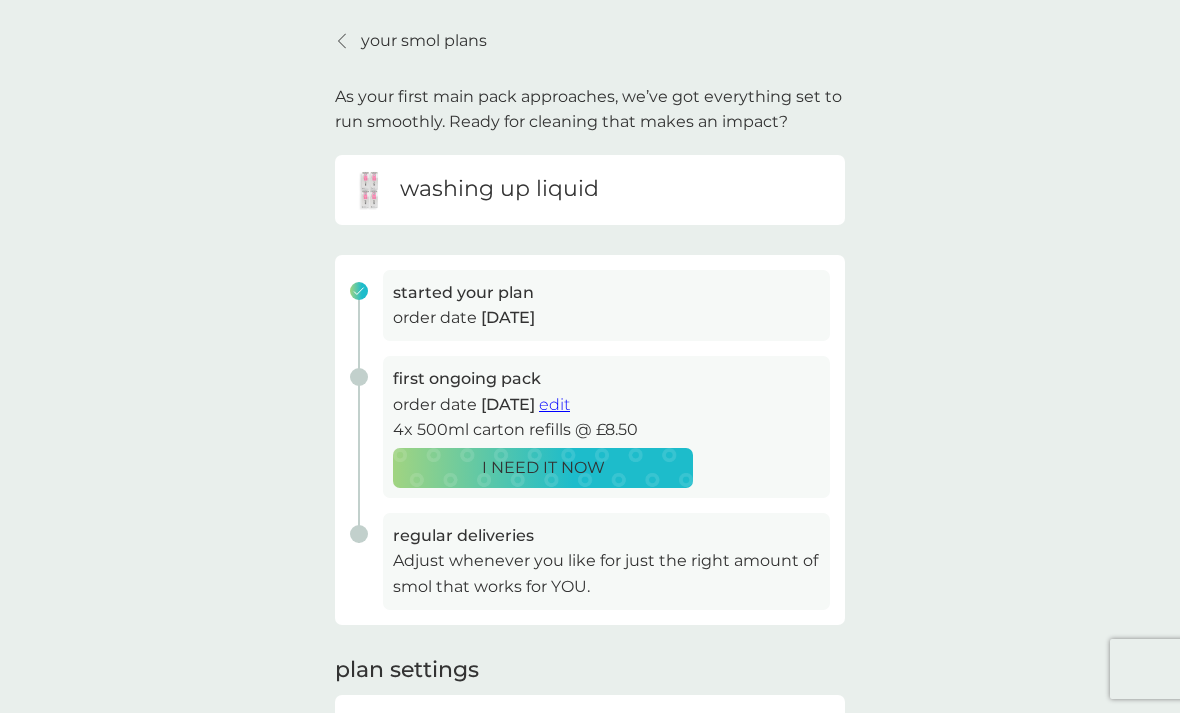 click on "your smol plans" at bounding box center [411, 41] 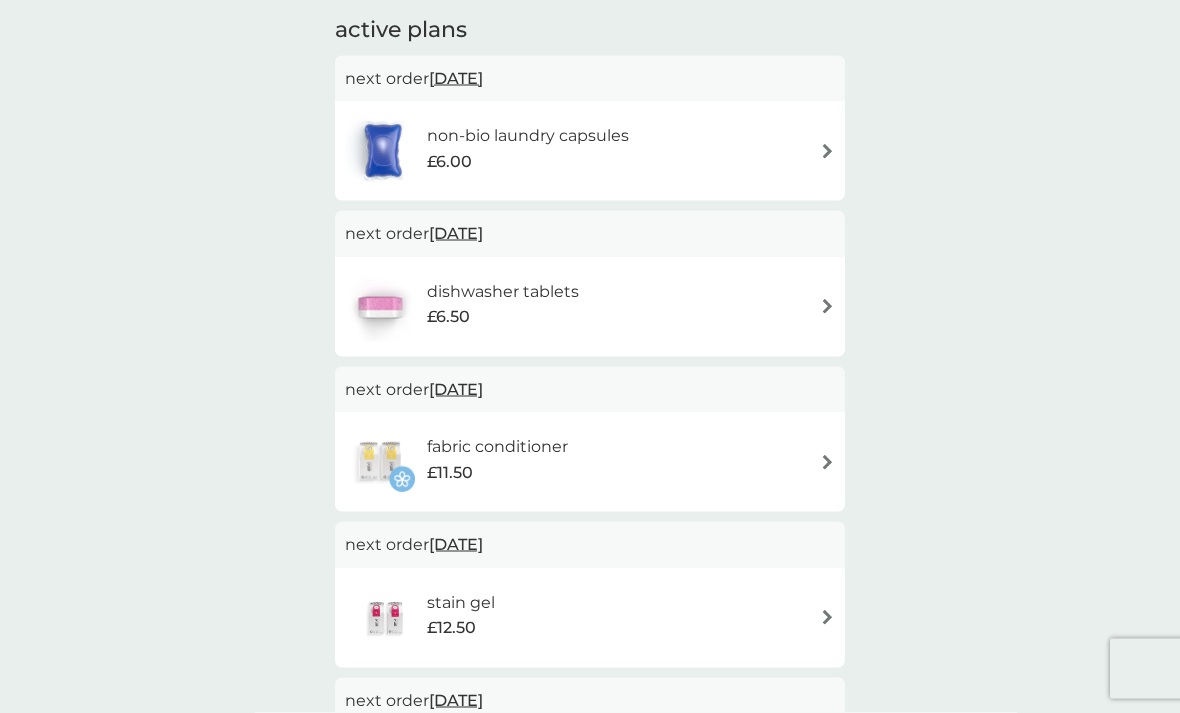 scroll, scrollTop: 0, scrollLeft: 0, axis: both 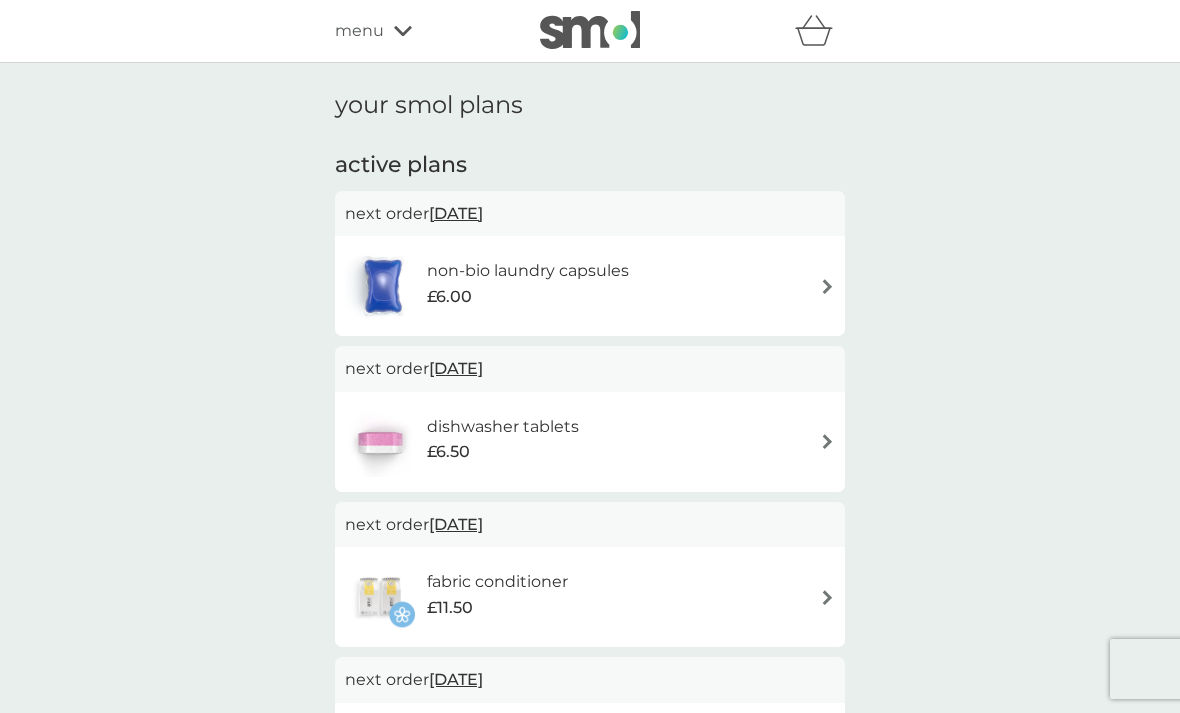 click on "menu" at bounding box center (420, 31) 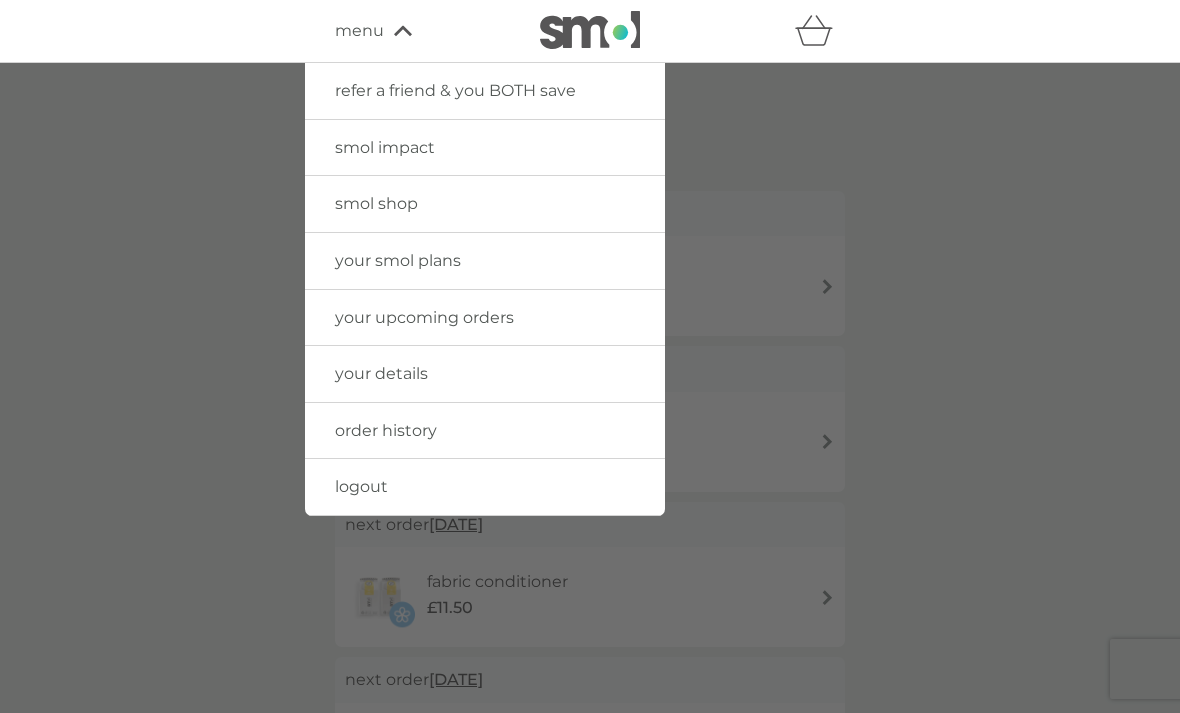 click on "order history" at bounding box center (386, 430) 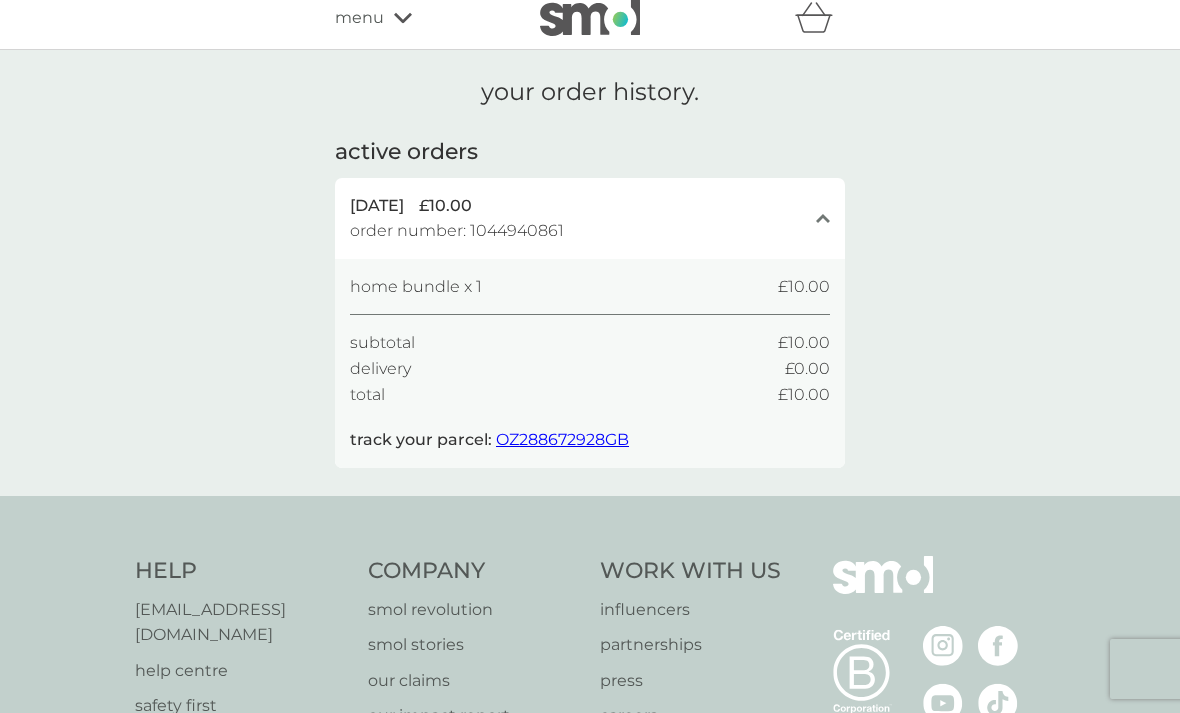 scroll, scrollTop: 0, scrollLeft: 0, axis: both 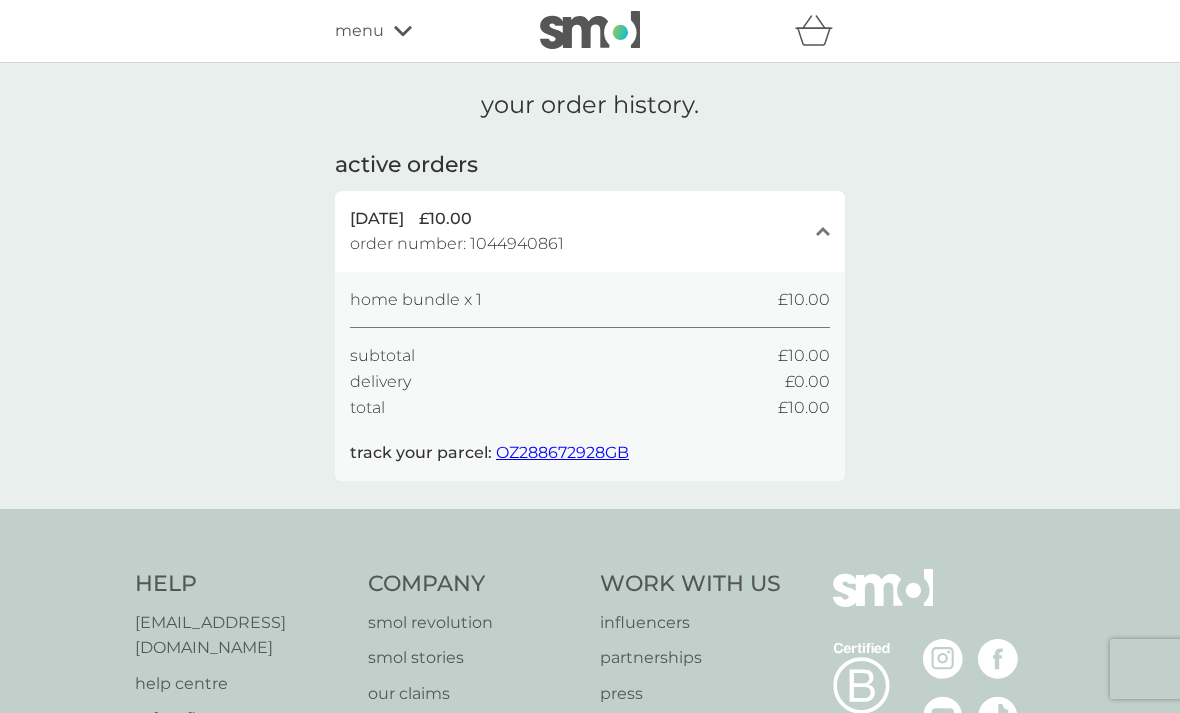 click on "menu" at bounding box center [420, 31] 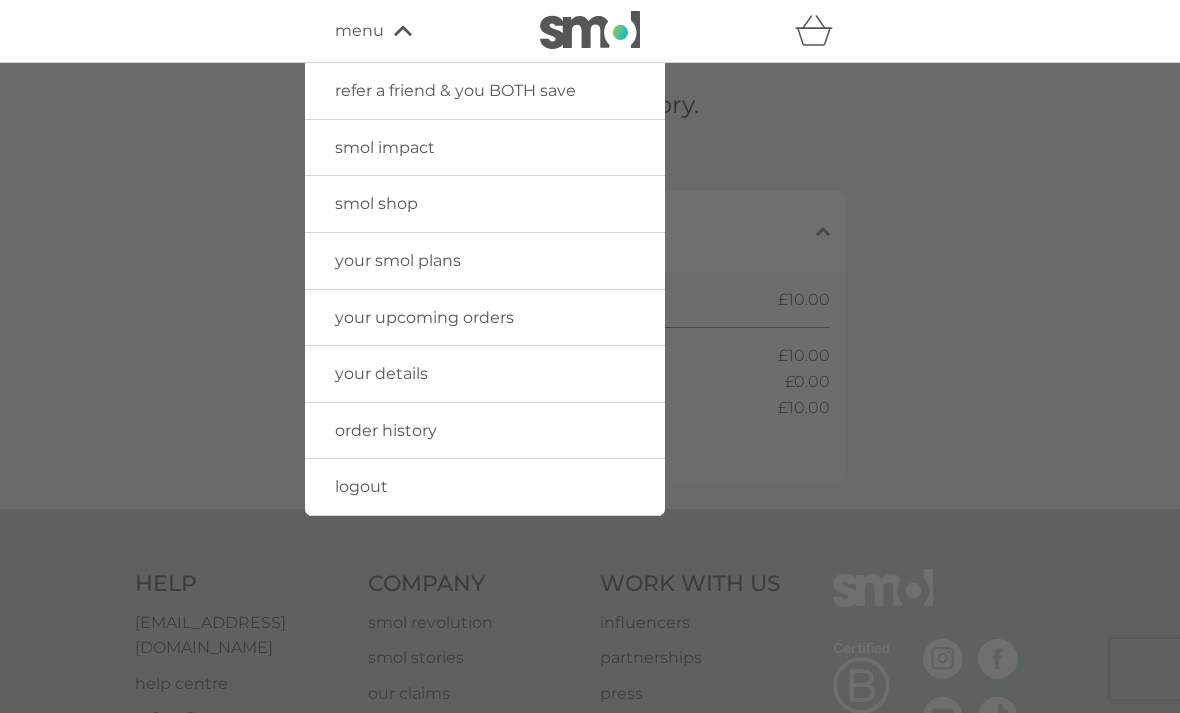 click on "your smol plans" at bounding box center (398, 260) 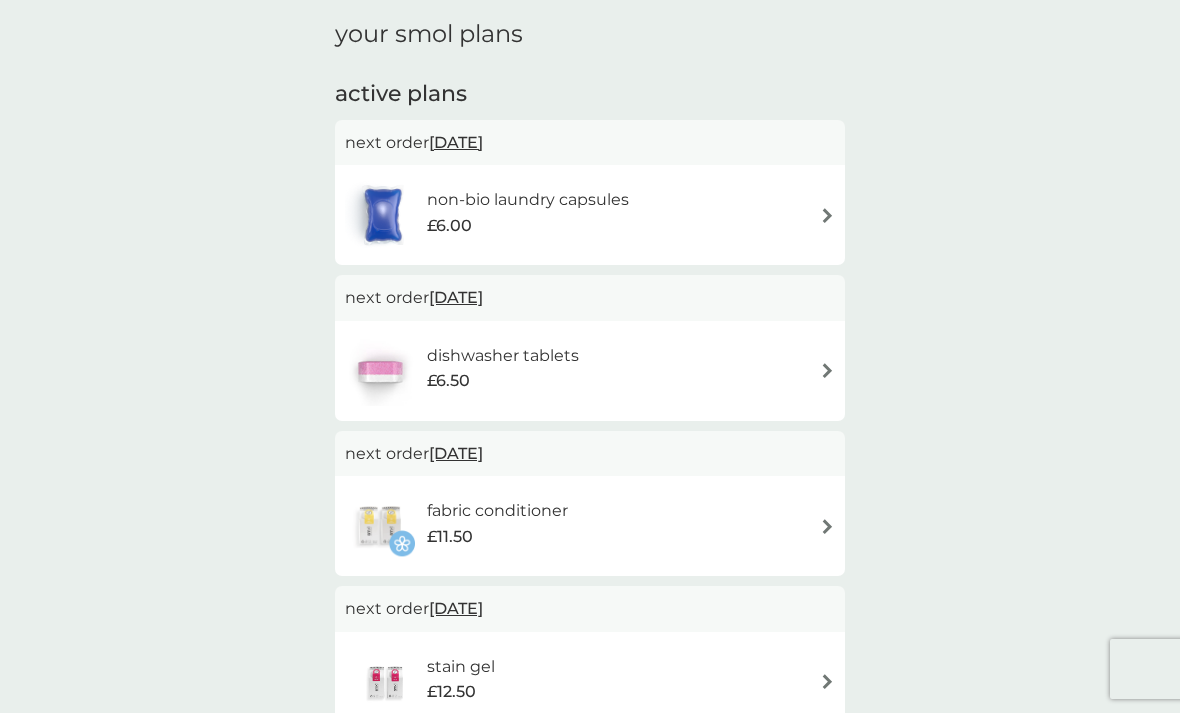 scroll, scrollTop: 0, scrollLeft: 0, axis: both 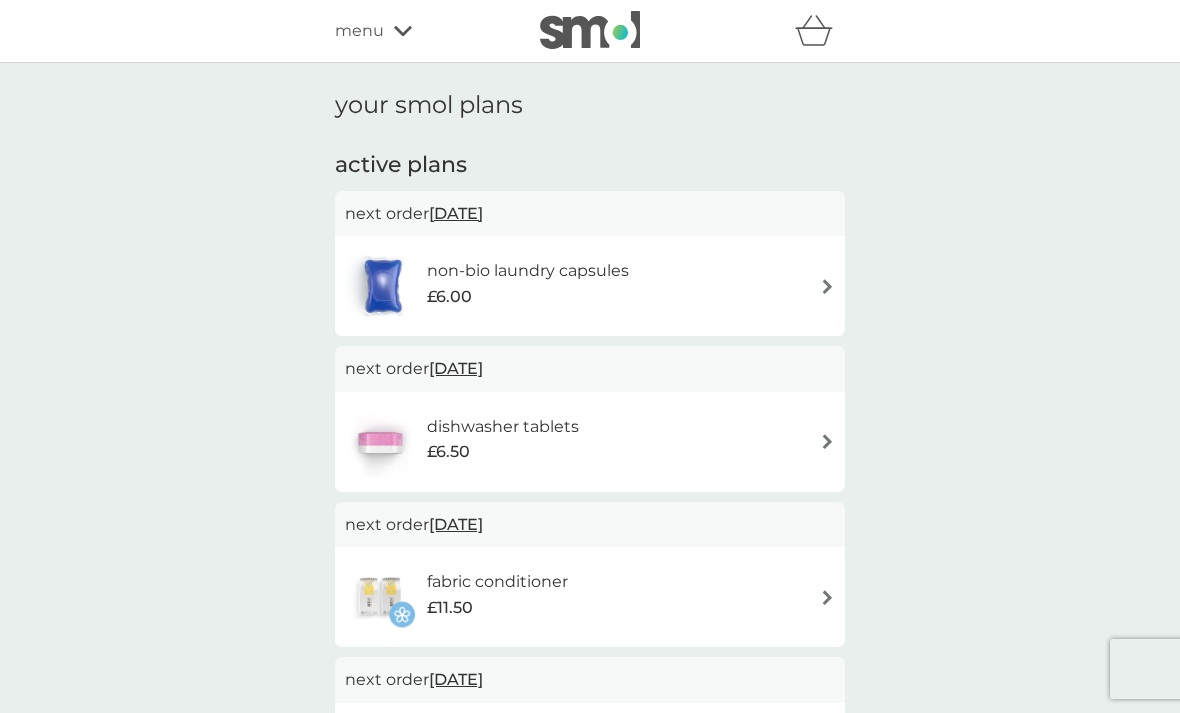 click on "menu" at bounding box center (420, 31) 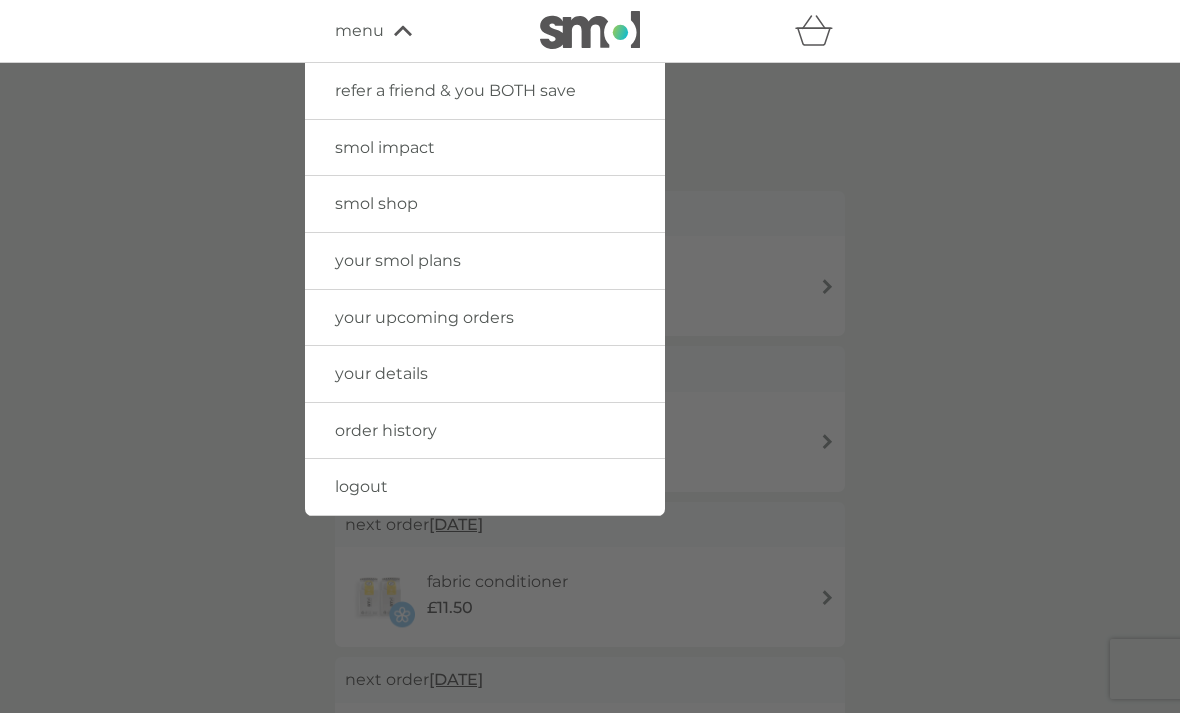 click on "your smol plans" at bounding box center (398, 260) 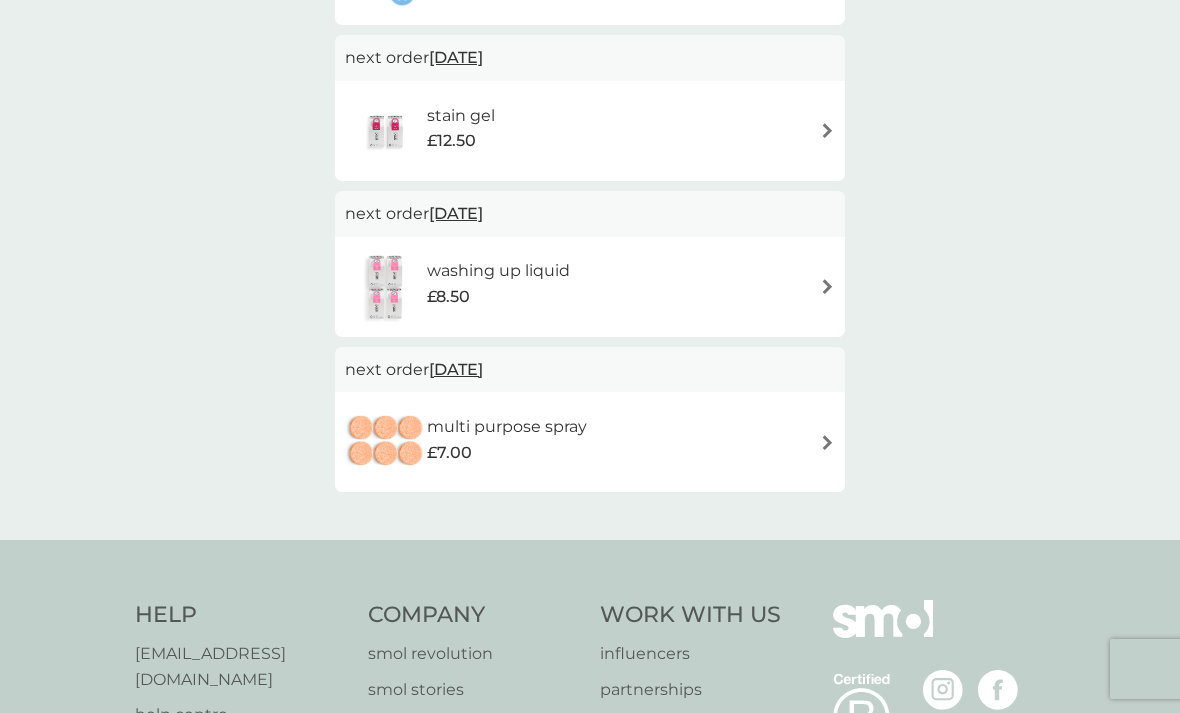 scroll, scrollTop: 358, scrollLeft: 0, axis: vertical 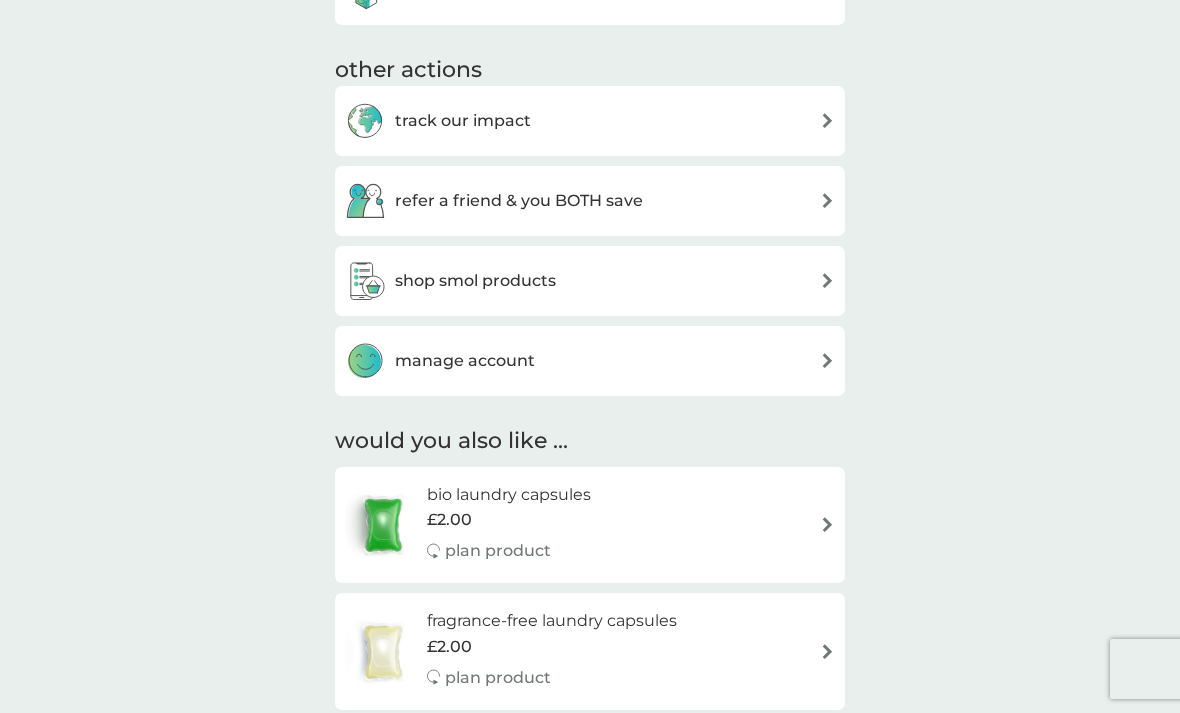click on "manage account" at bounding box center [590, 361] 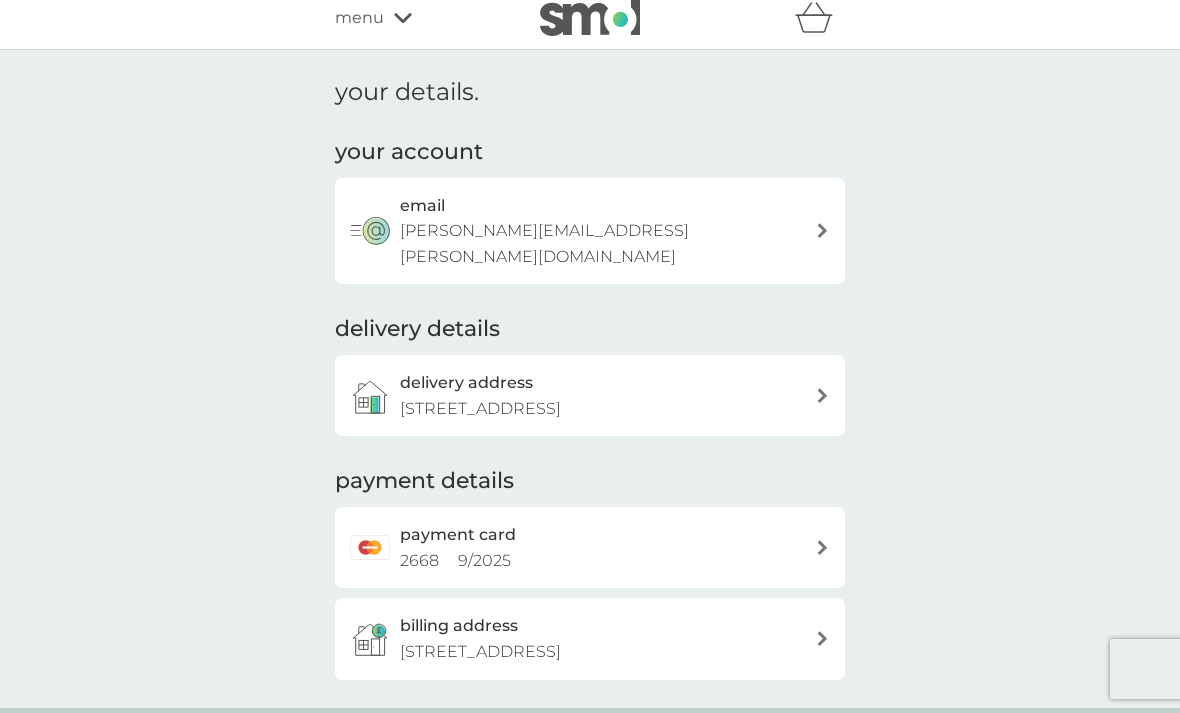 scroll, scrollTop: 0, scrollLeft: 0, axis: both 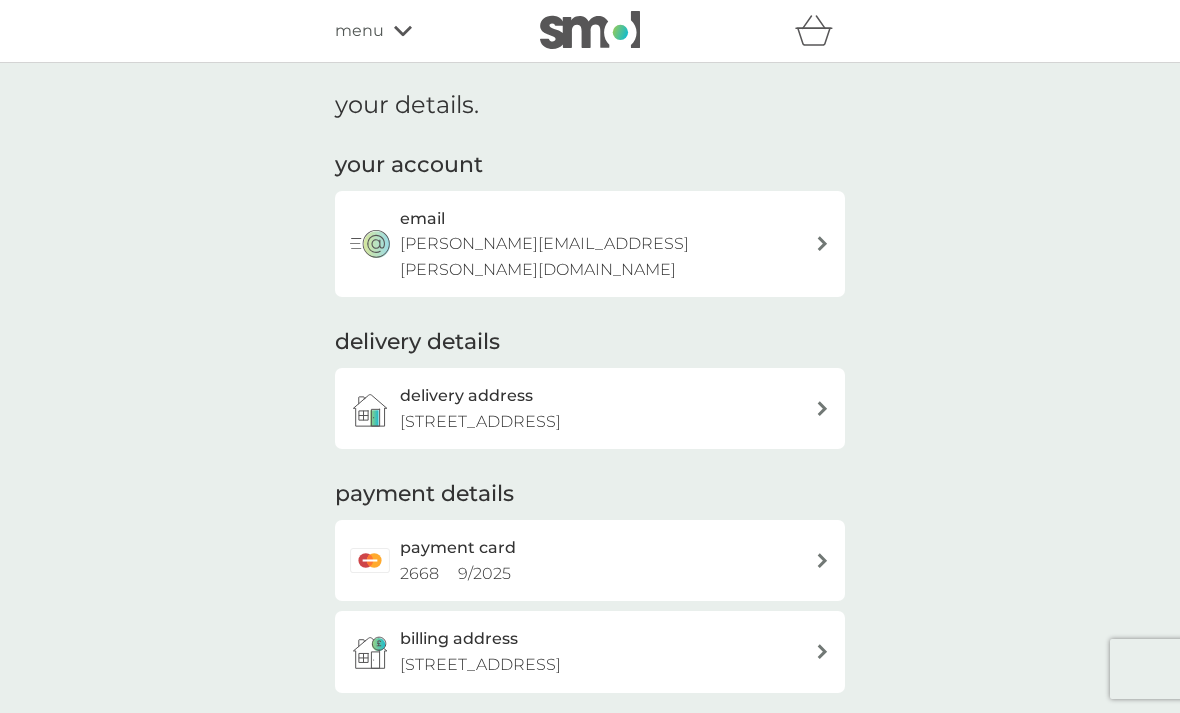click 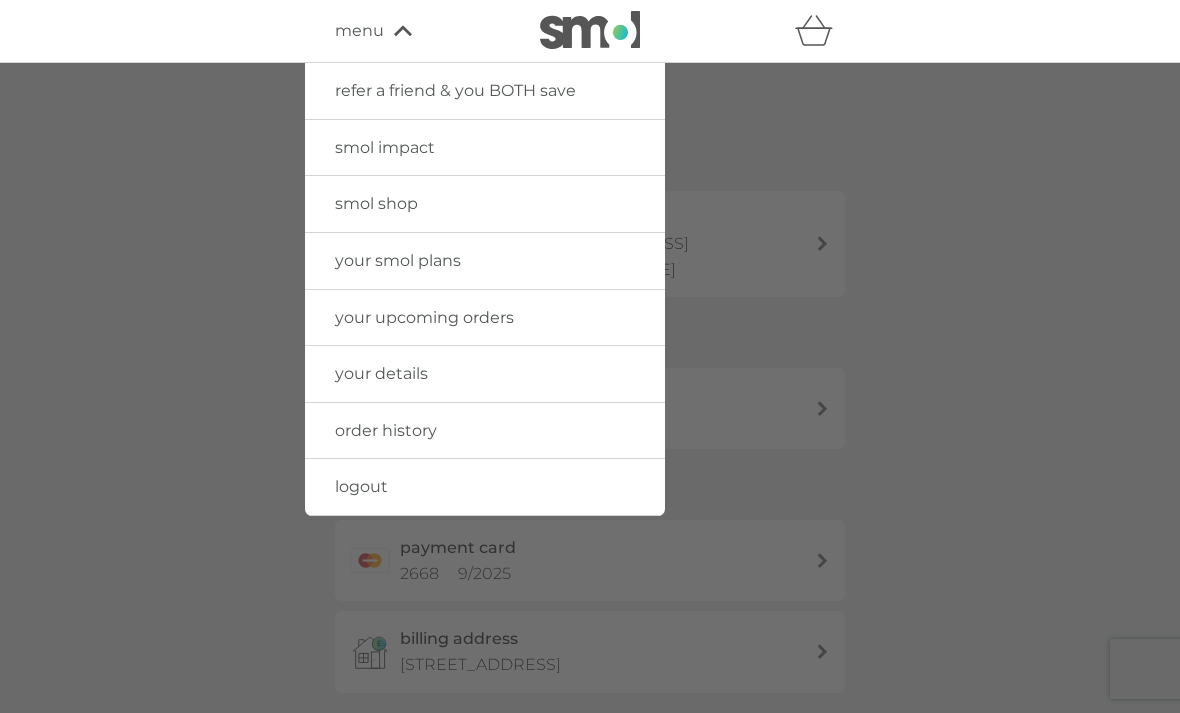 click 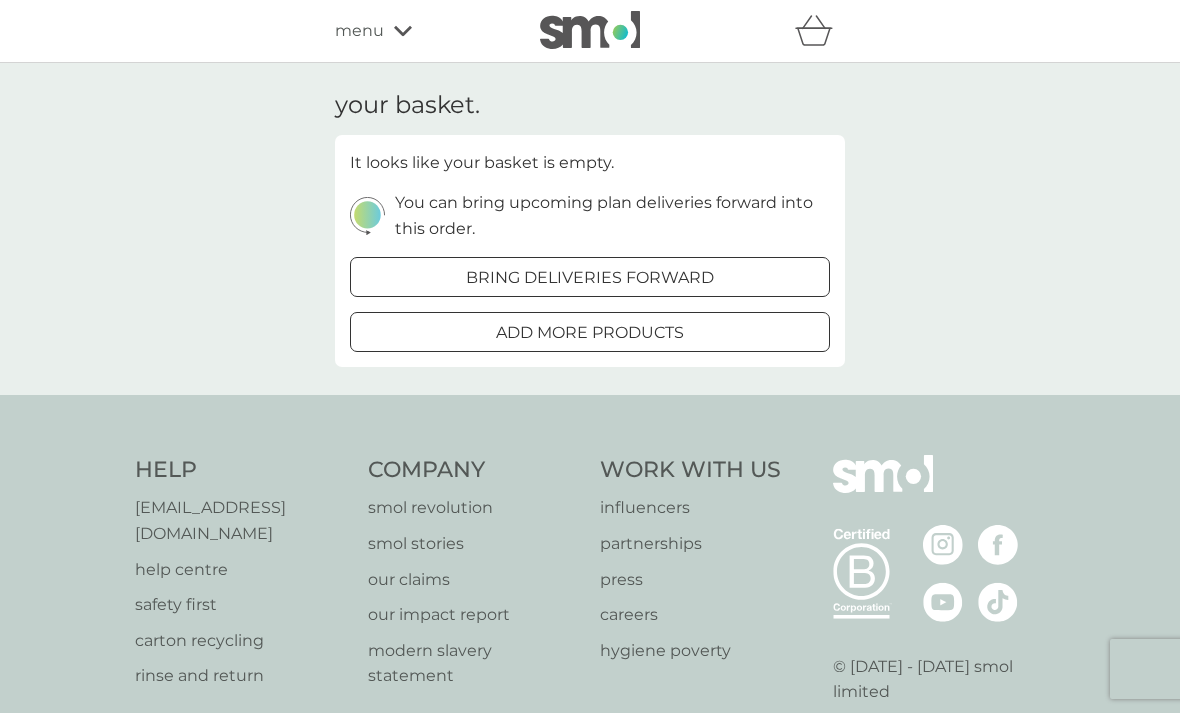click 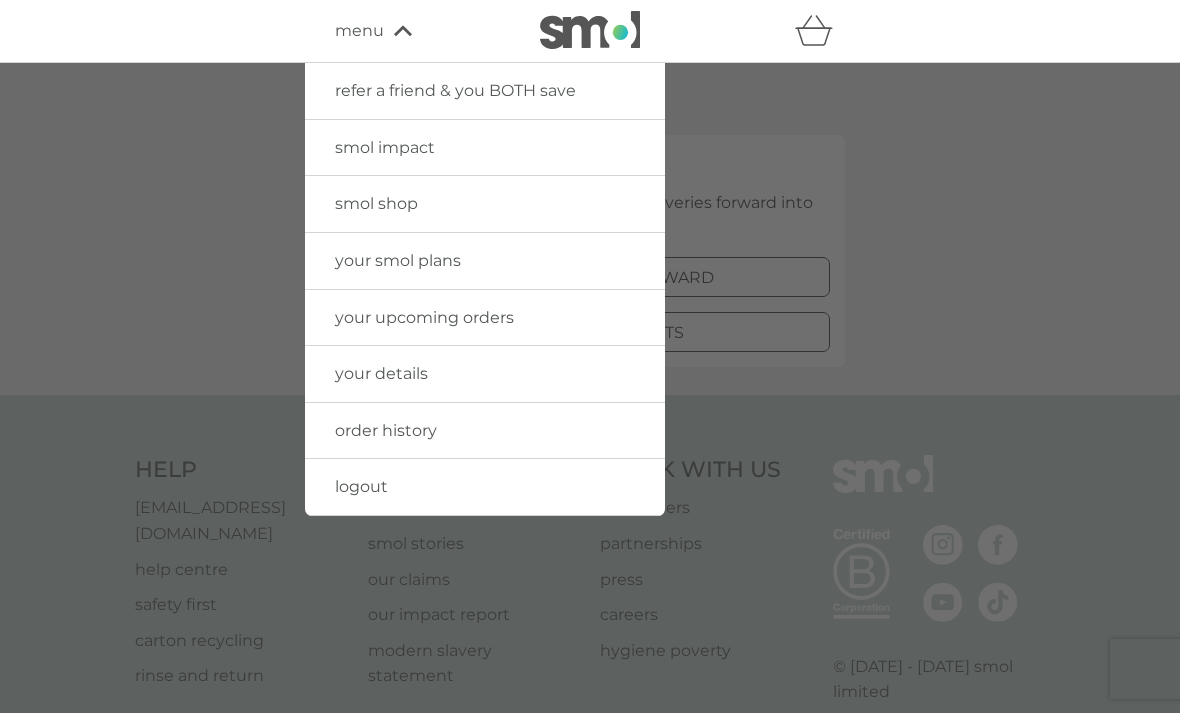 click at bounding box center [590, 419] 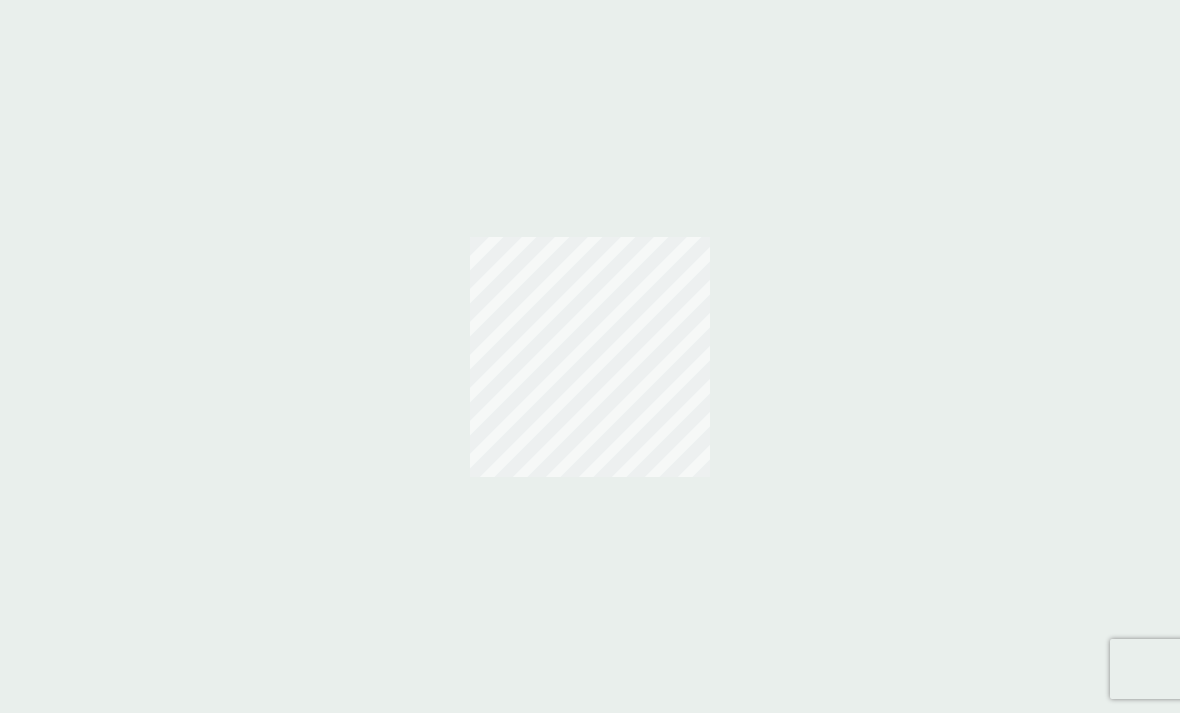 scroll, scrollTop: 0, scrollLeft: 0, axis: both 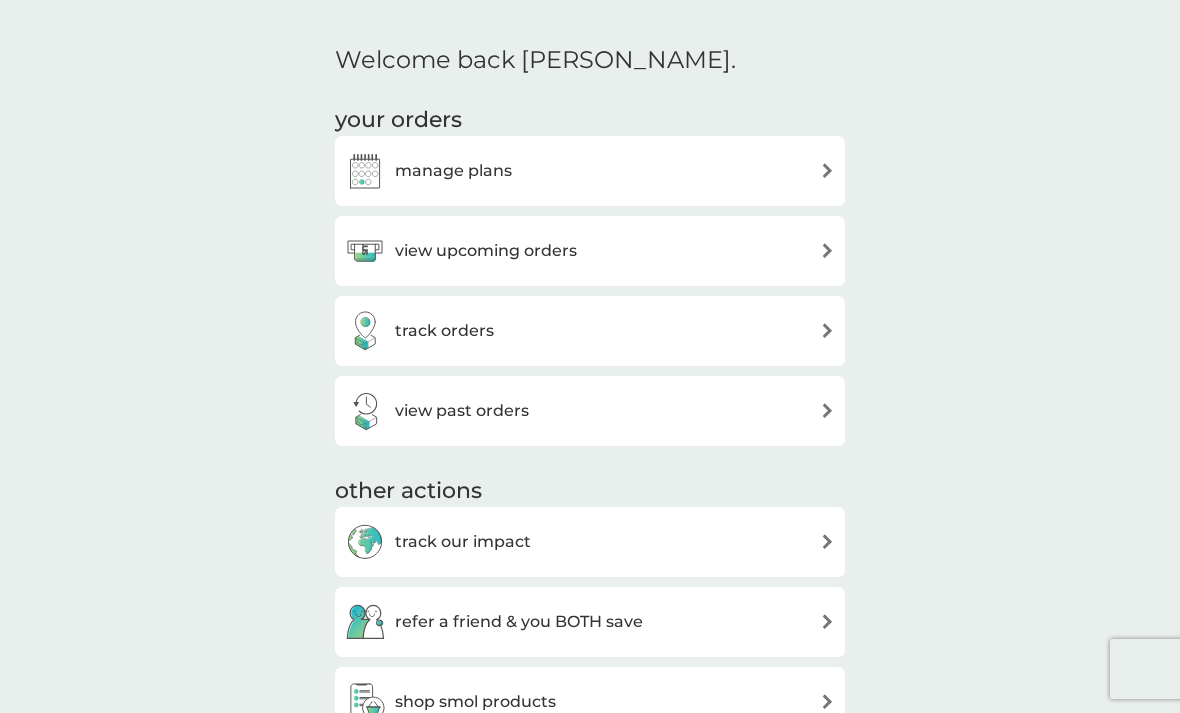 click on "manage plans" at bounding box center (453, 171) 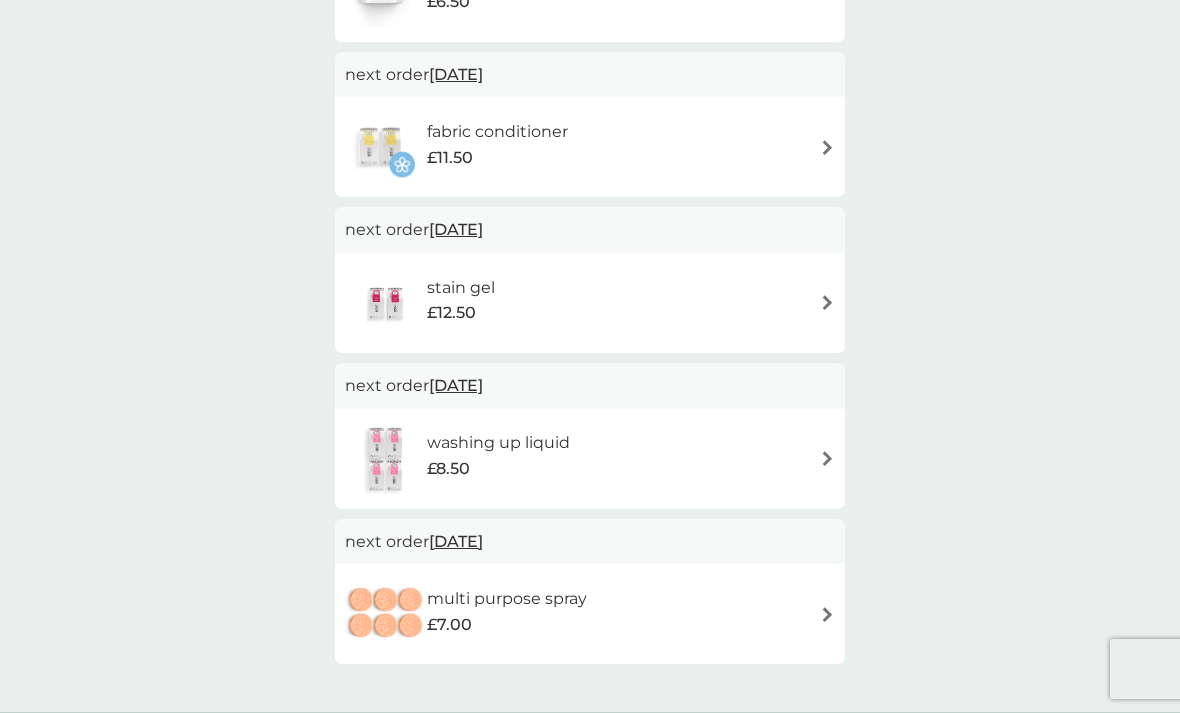 scroll, scrollTop: 431, scrollLeft: 0, axis: vertical 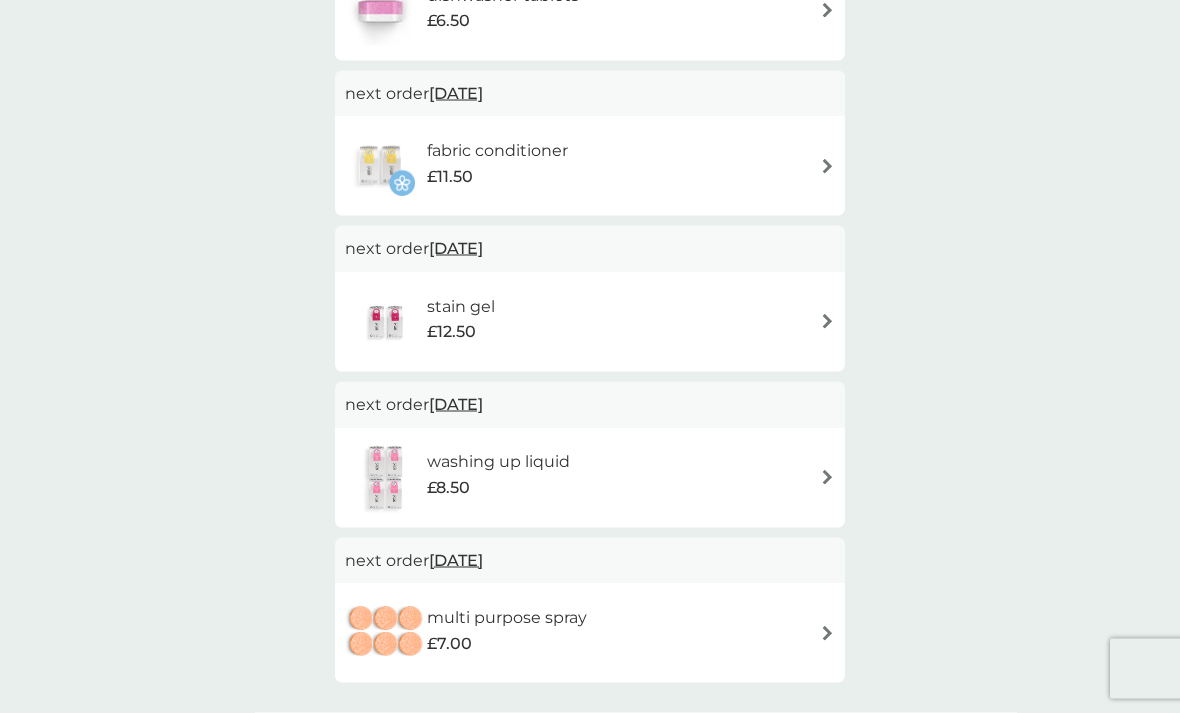 click at bounding box center [386, 322] 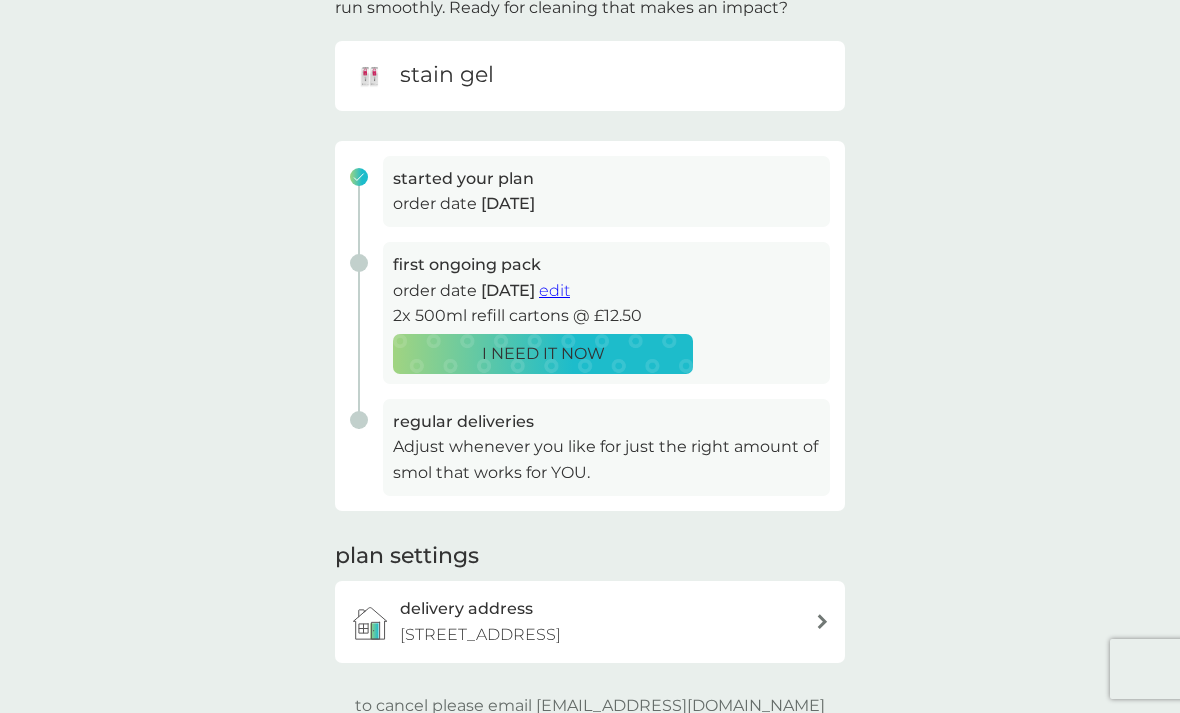 scroll, scrollTop: 175, scrollLeft: 0, axis: vertical 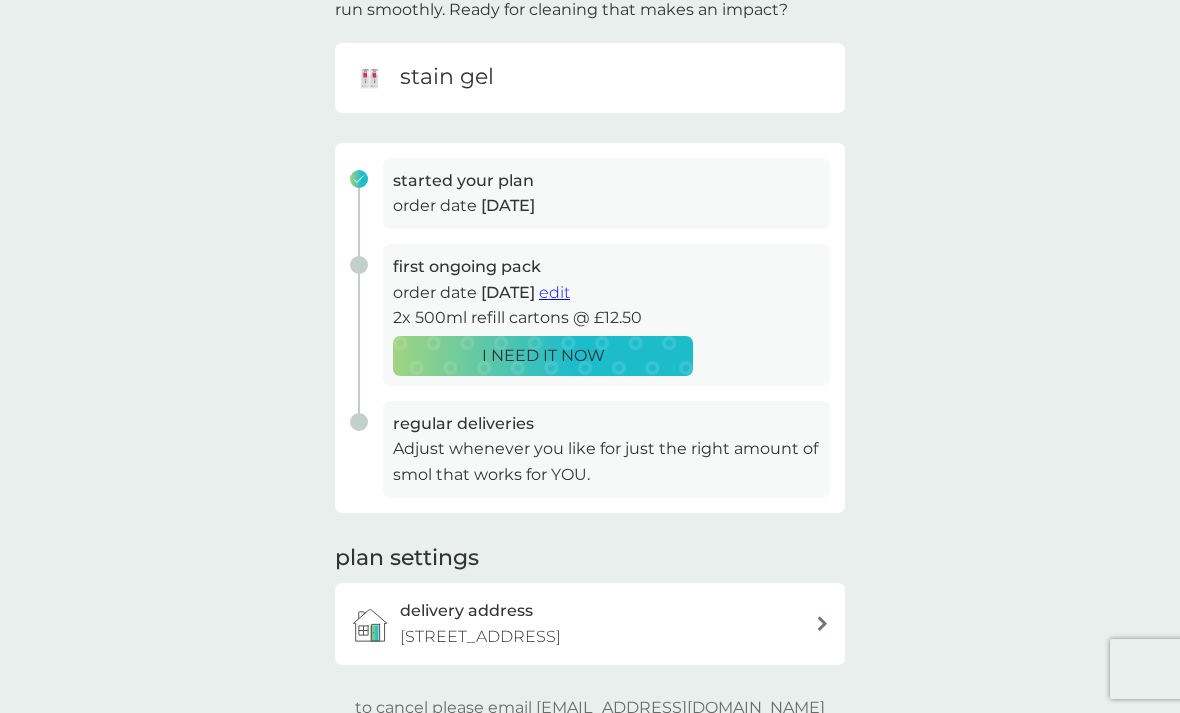 click on "regular deliveries" at bounding box center [463, 424] 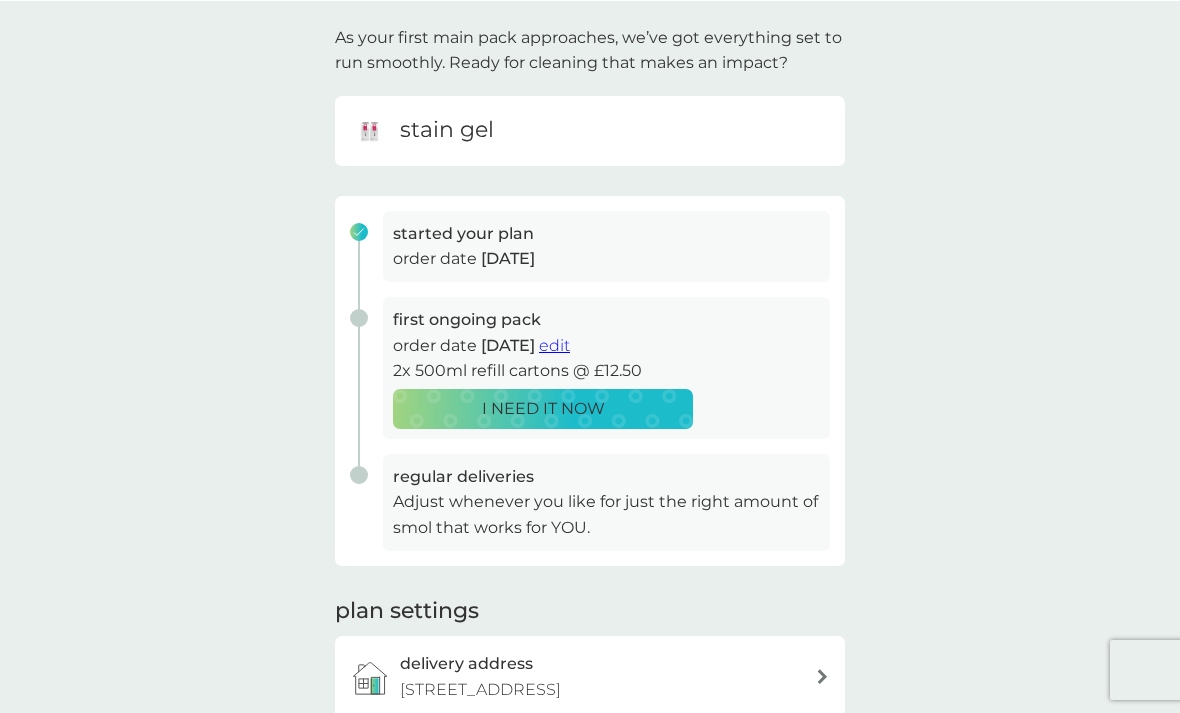 scroll, scrollTop: 122, scrollLeft: 0, axis: vertical 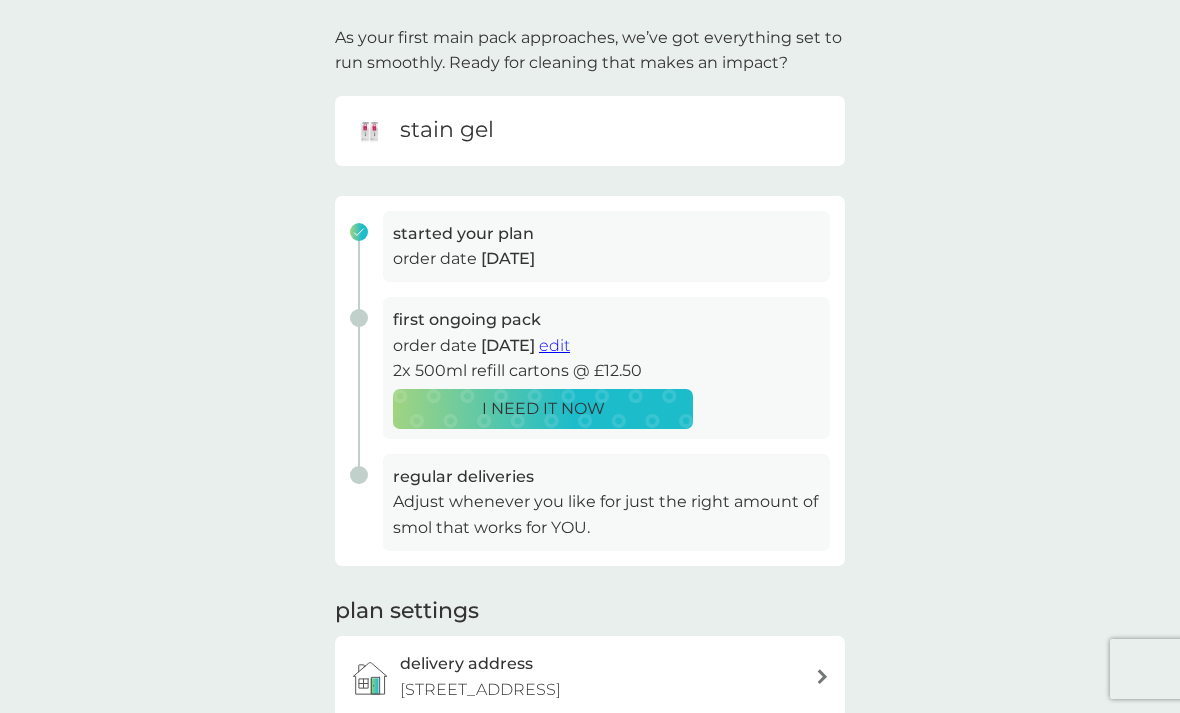 click on "edit" at bounding box center [554, 345] 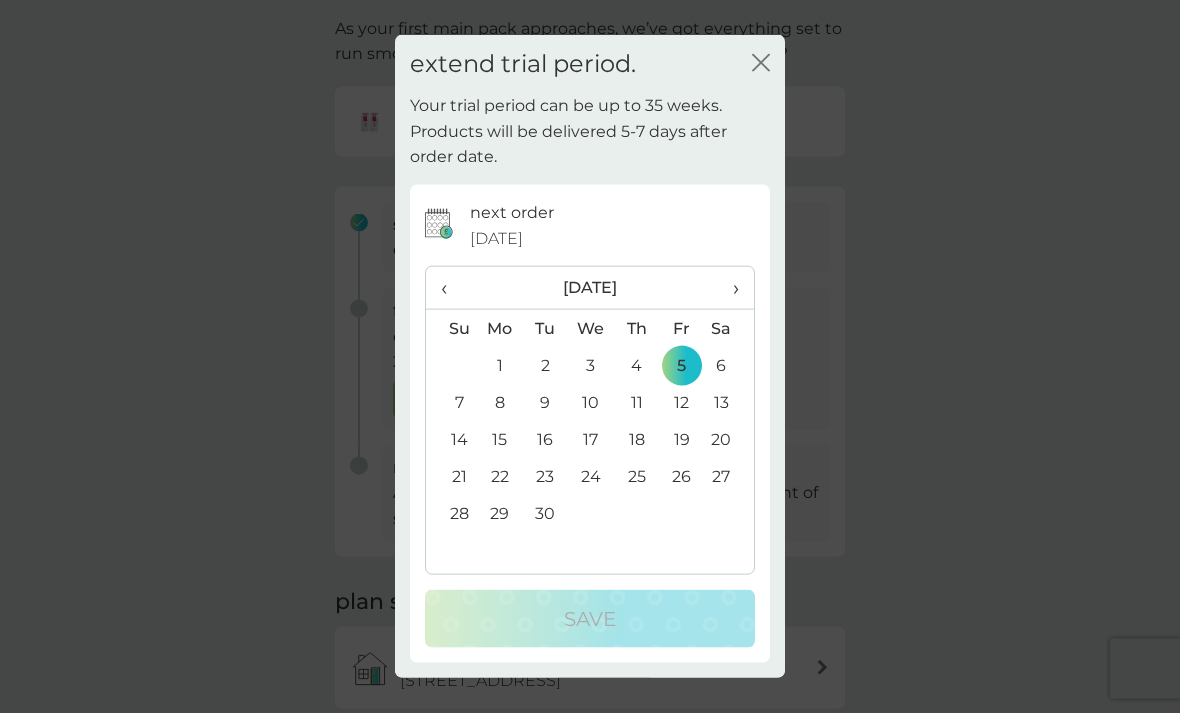 scroll, scrollTop: 128, scrollLeft: 0, axis: vertical 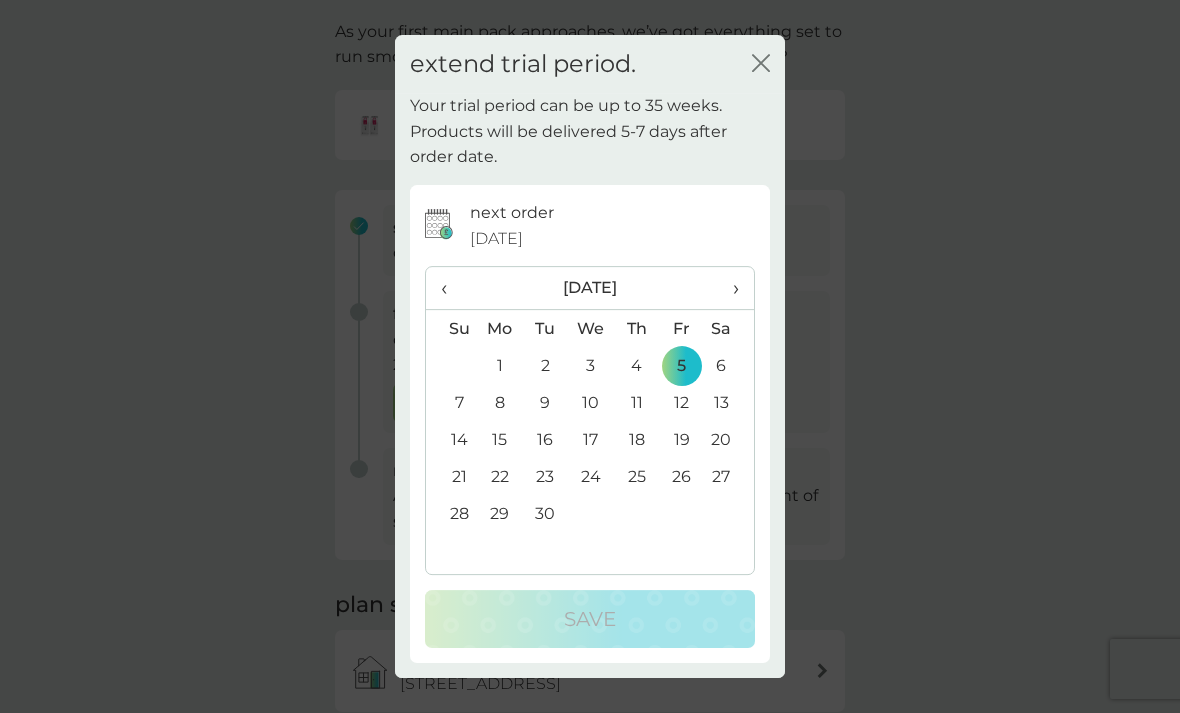 click on "›" at bounding box center (729, 288) 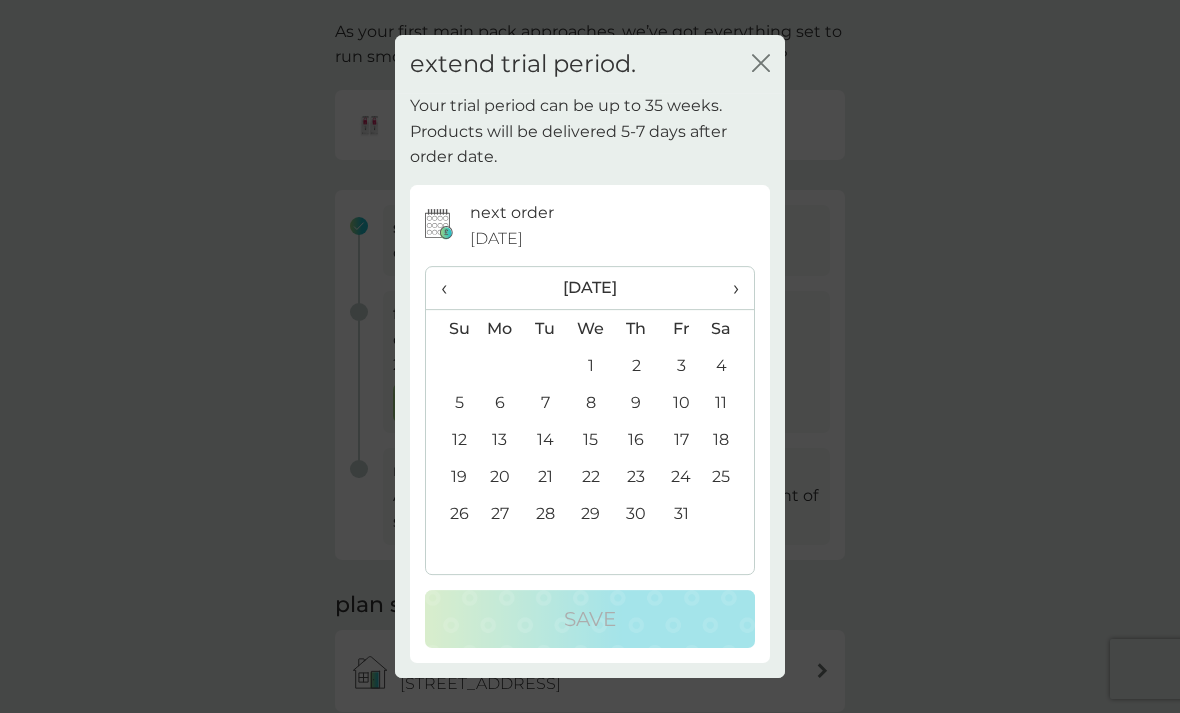 click on "›" at bounding box center (729, 288) 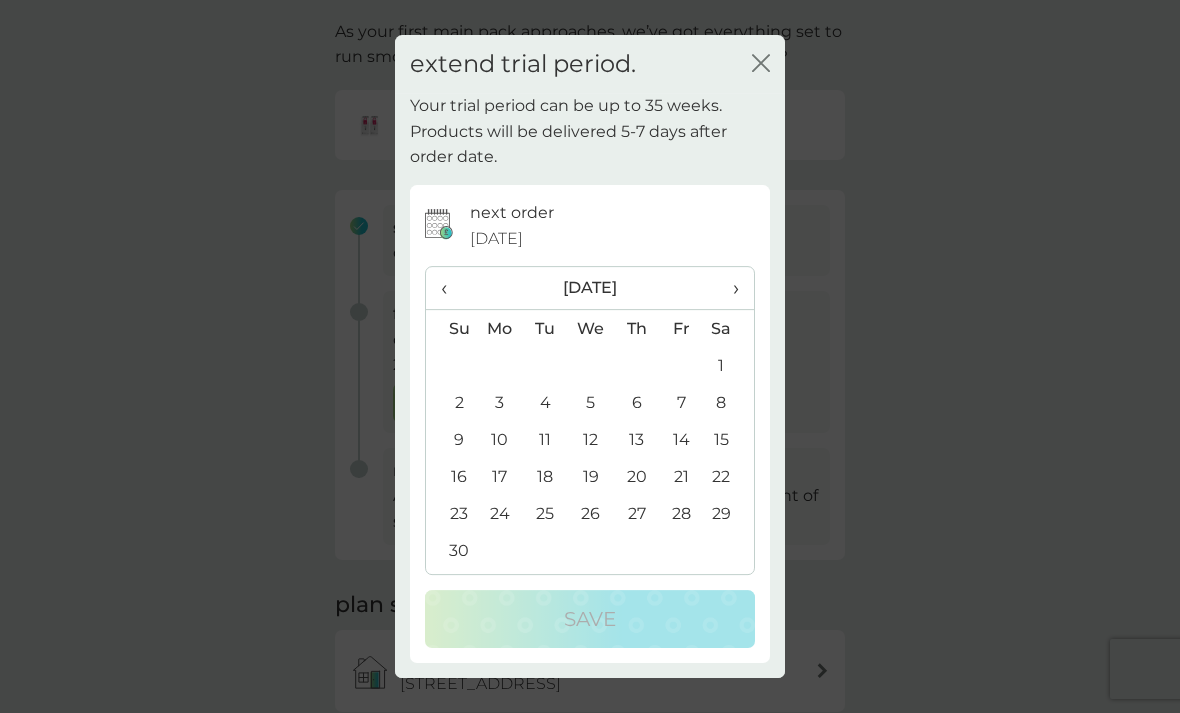 click on "›" at bounding box center (729, 288) 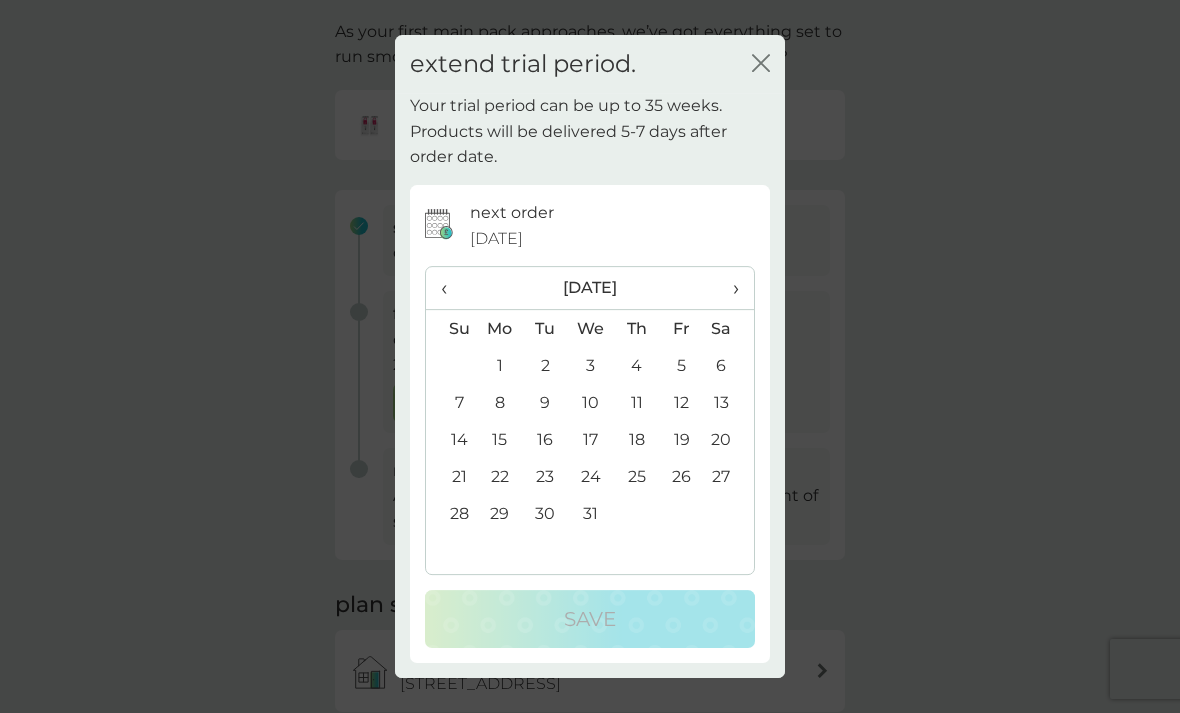 click on "extend trial period. close" at bounding box center [590, 64] 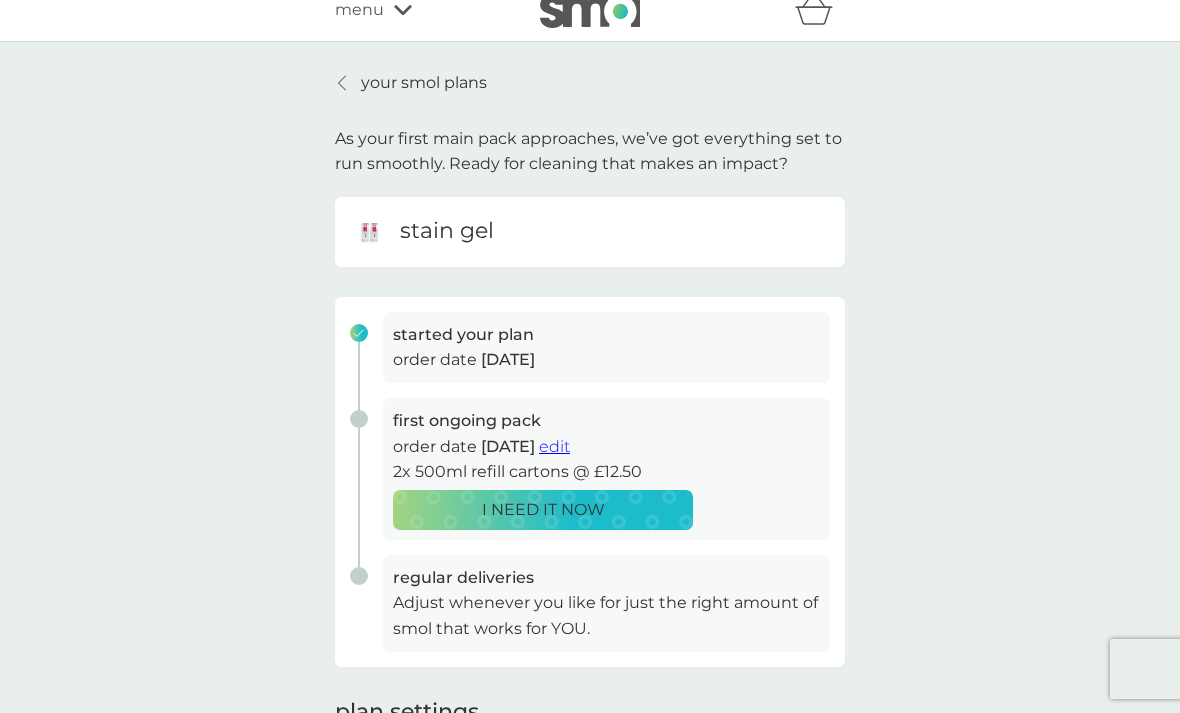 scroll, scrollTop: 0, scrollLeft: 0, axis: both 